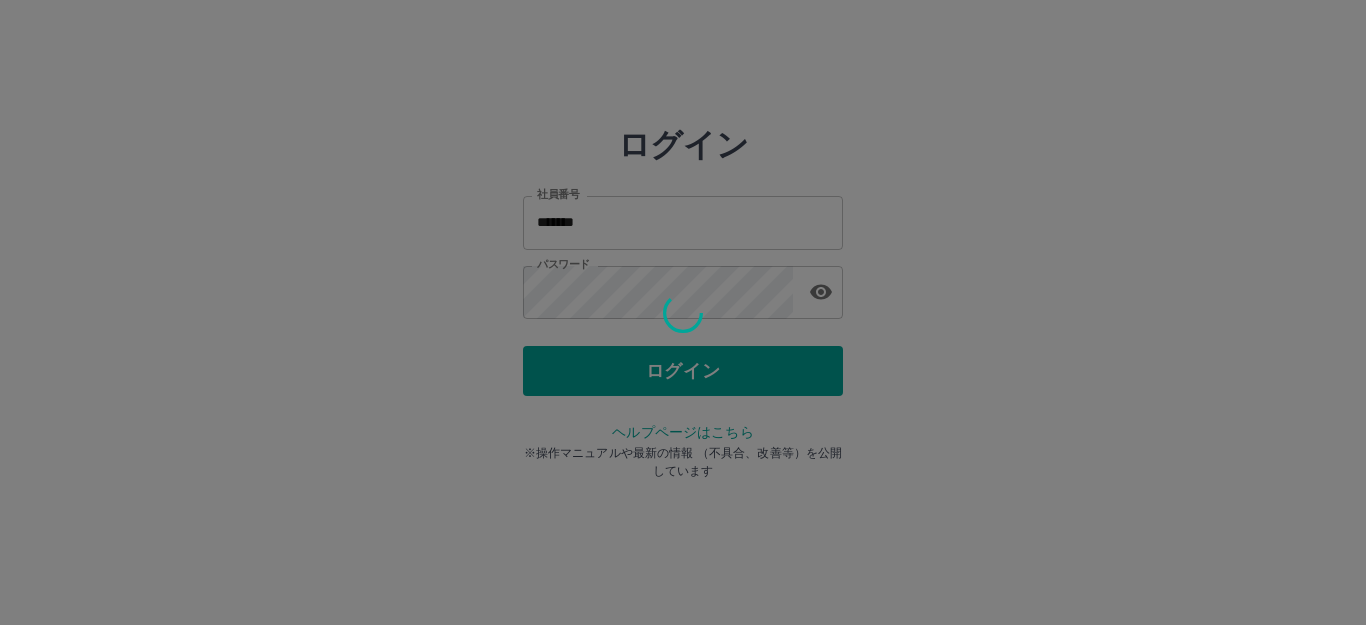 scroll, scrollTop: 0, scrollLeft: 0, axis: both 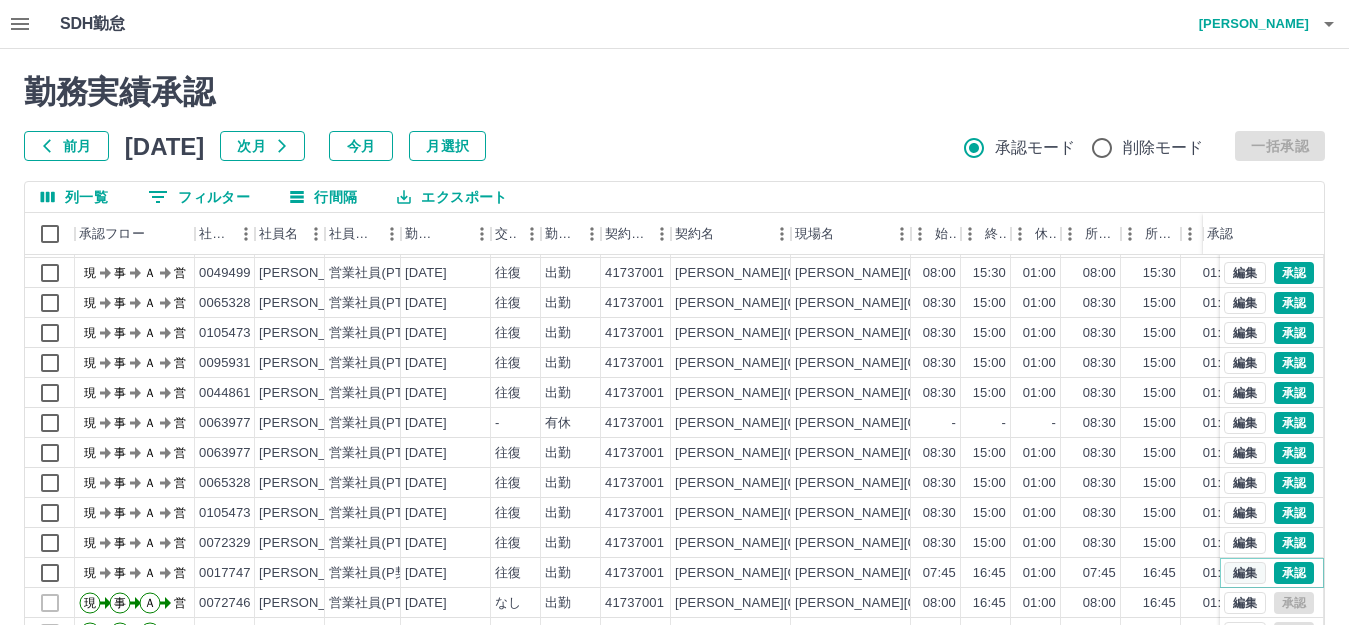 click on "編集" at bounding box center (1245, 573) 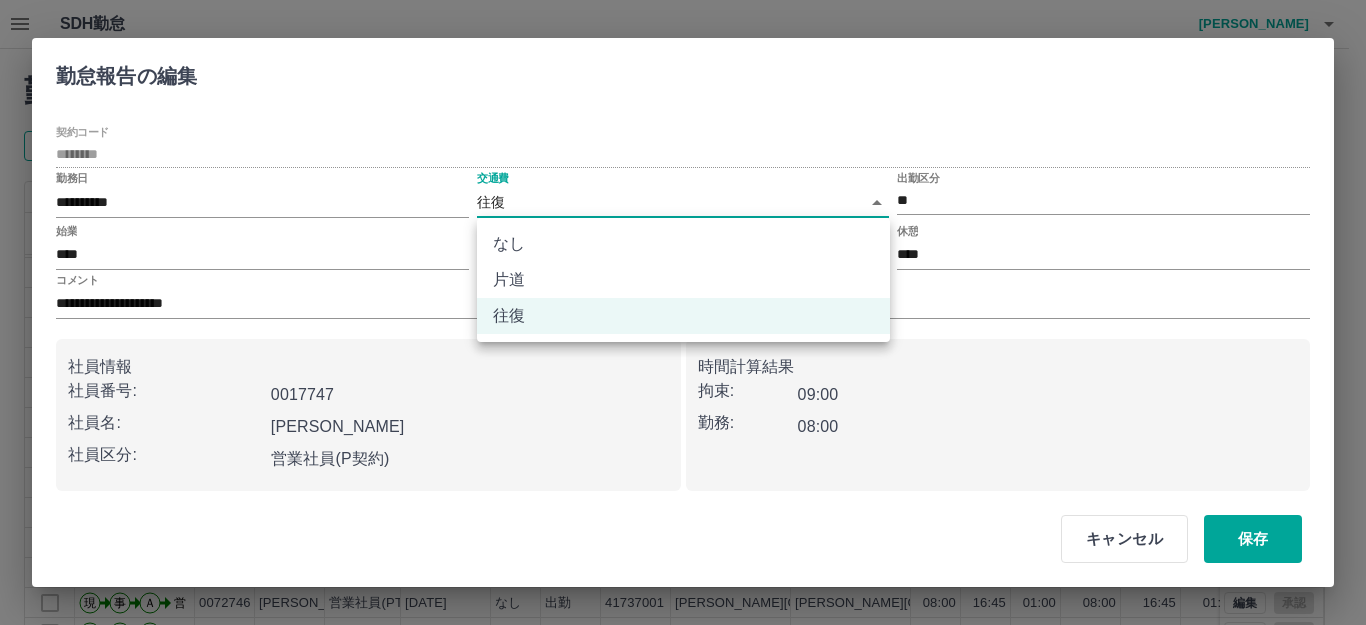click on "SDH勤怠 [PERSON_NAME] 勤務実績承認 前月 [DATE] 次月 今月 月選択 承認モード 削除モード 一括承認 列一覧 0 フィルター 行間隔 エクスポート 承認フロー 社員番号 社員名 社員区分 勤務日 交通費 勤務区分 契約コード 契約名 現場名 始業 終業 休憩 所定開始 所定終業 所定休憩 拘束 勤務 遅刻等 コメント ステータス 承認 現 事 Ａ 営 0095931 [PERSON_NAME] 営業社員(PT契約) [DATE] 往復 出勤 41737001 [PERSON_NAME][GEOGRAPHIC_DATA] [PERSON_NAME][GEOGRAPHIC_DATA]立檍小学校 08:30 15:00 01:00 08:30 15:00 01:00 06:30 05:30 00:00 現場責任者承認待 現 事 Ａ 営 0105473 [PERSON_NAME] 営業社員(PT契約) [DATE] 往復 出勤 41737001 [PERSON_NAME][GEOGRAPHIC_DATA] [PERSON_NAME][GEOGRAPHIC_DATA]立檍小学校 08:30 15:00 01:00 08:30 15:00 01:00 06:30 05:30 00:00 現場責任者承認待 現 事 Ａ 営 0049499 [PERSON_NAME] 営業社員(PT契約) [DATE] 往復 出勤 41737001 [PERSON_NAME][GEOGRAPHIC_DATA] [PERSON_NAME][GEOGRAPHIC_DATA]立檍小学校 08:00 15:30 01:00 08:00 15:30 01:00 07:30" at bounding box center (683, 422) 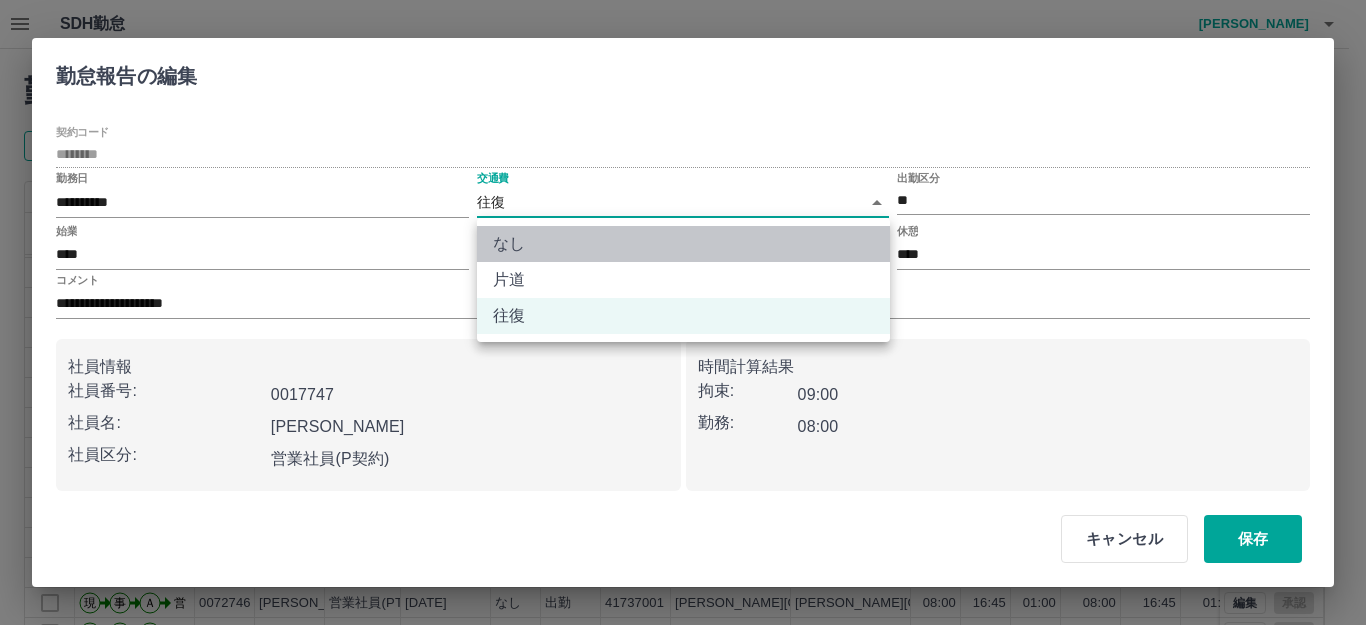 click on "なし" at bounding box center [683, 244] 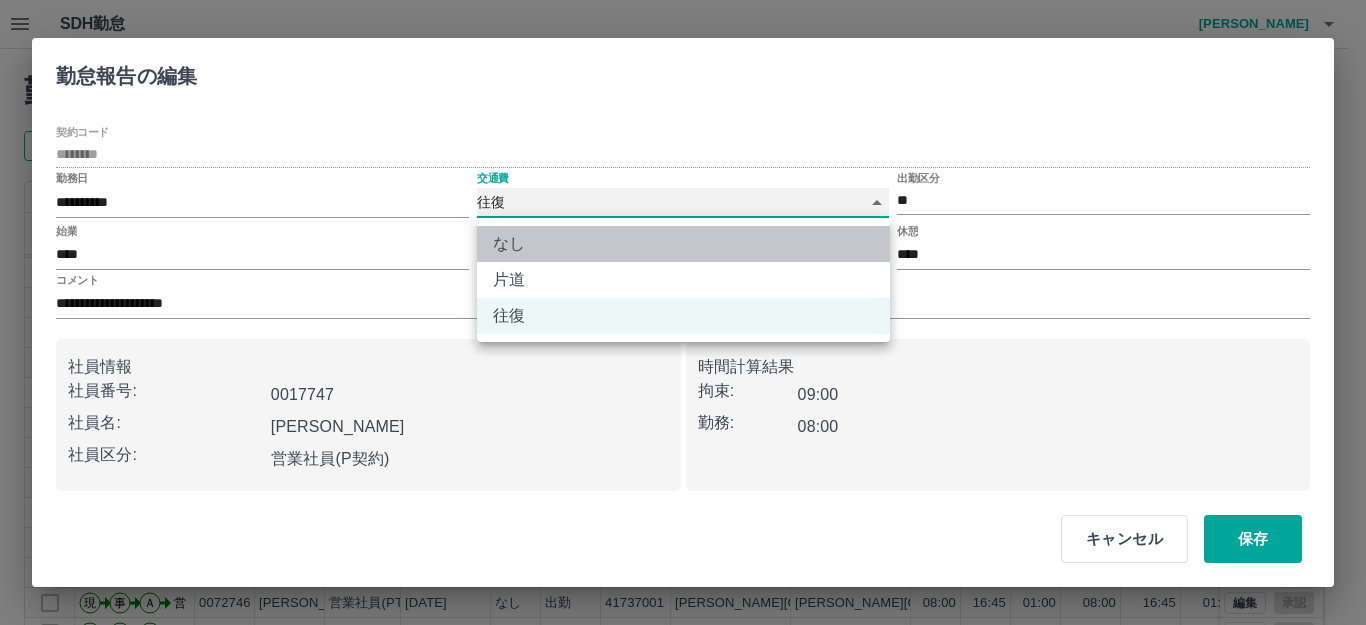 type on "****" 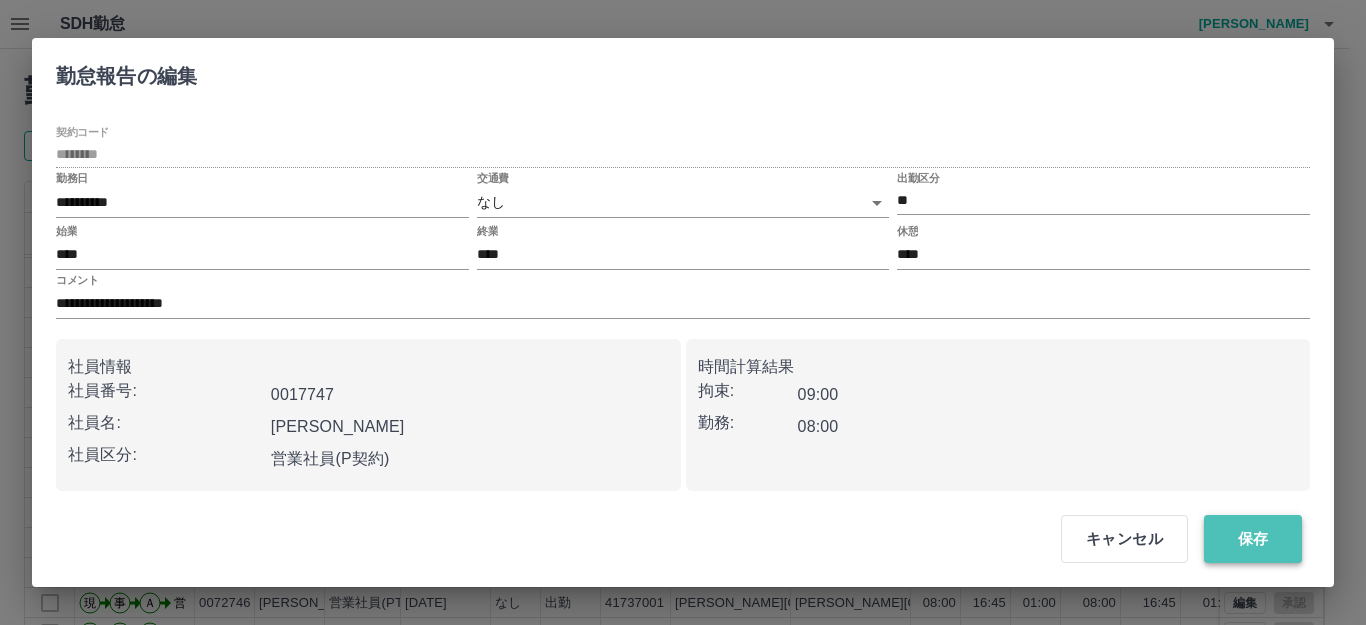 click on "保存" at bounding box center [1253, 539] 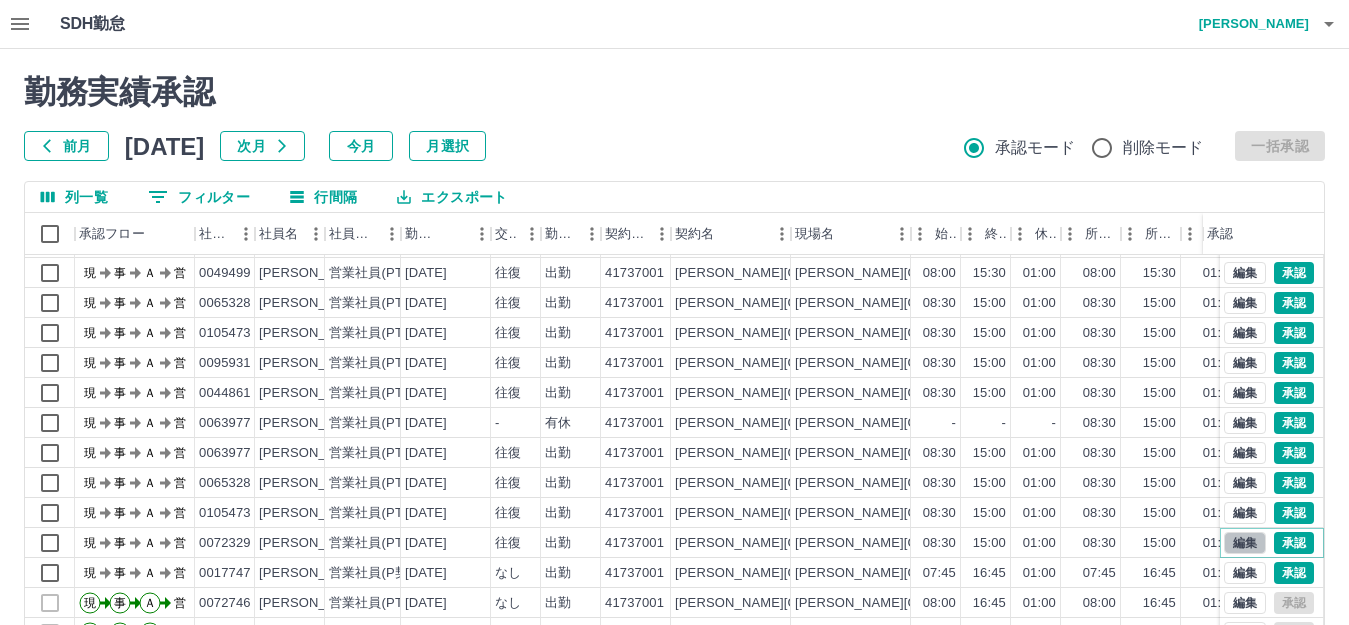 click on "編集" at bounding box center [1245, 543] 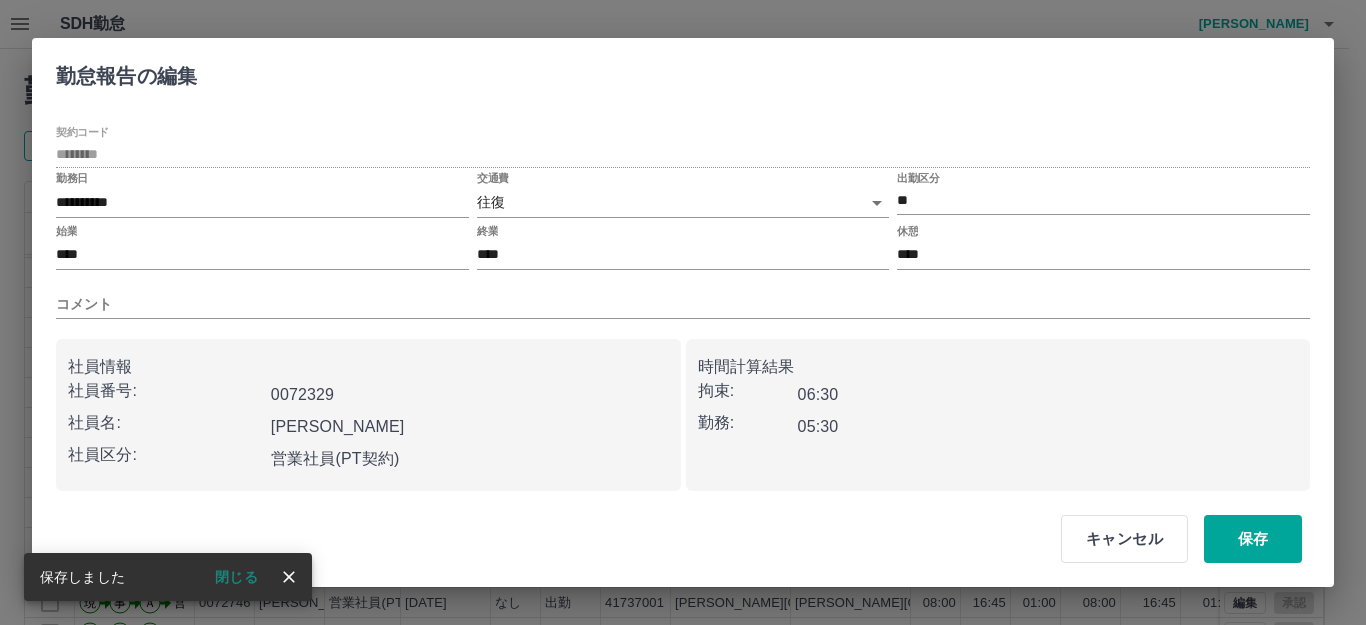 click on "SDH勤怠 [PERSON_NAME] 勤務実績承認 前月 [DATE] 次月 今月 月選択 承認モード 削除モード 一括承認 列一覧 0 フィルター 行間隔 エクスポート 承認フロー 社員番号 社員名 社員区分 勤務日 交通費 勤務区分 契約コード 契約名 現場名 始業 終業 休憩 所定開始 所定終業 所定休憩 拘束 勤務 遅刻等 コメント ステータス 承認 現 事 Ａ 営 0095931 [PERSON_NAME] 営業社員(PT契約) [DATE] 往復 出勤 41737001 [PERSON_NAME][GEOGRAPHIC_DATA] [PERSON_NAME][GEOGRAPHIC_DATA]立檍小学校 08:30 15:00 01:00 08:30 15:00 01:00 06:30 05:30 00:00 現場責任者承認待 現 事 Ａ 営 0105473 [PERSON_NAME] 営業社員(PT契約) [DATE] 往復 出勤 41737001 [PERSON_NAME][GEOGRAPHIC_DATA] [PERSON_NAME][GEOGRAPHIC_DATA]立檍小学校 08:30 15:00 01:00 08:30 15:00 01:00 06:30 05:30 00:00 現場責任者承認待 現 事 Ａ 営 0049499 [PERSON_NAME] 営業社員(PT契約) [DATE] 往復 出勤 41737001 [PERSON_NAME][GEOGRAPHIC_DATA] [PERSON_NAME][GEOGRAPHIC_DATA]立檍小学校 08:00 15:30 01:00 08:00 15:30 01:00 07:30" at bounding box center [683, 422] 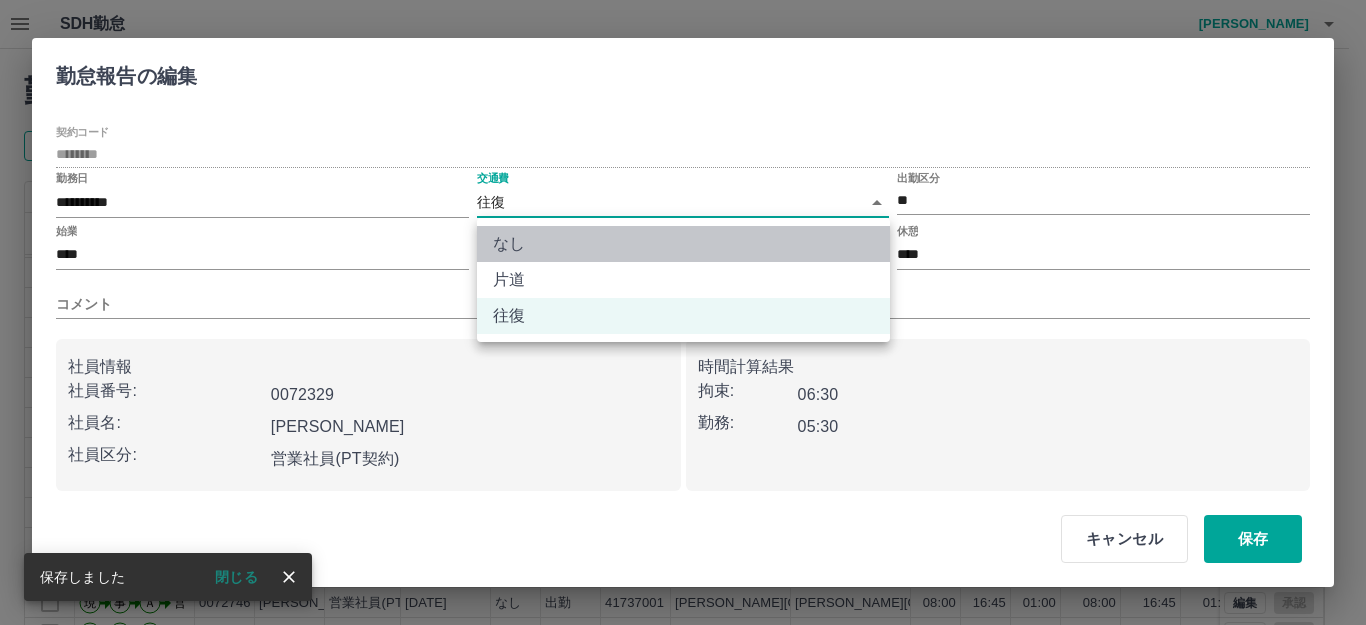click on "なし" at bounding box center (683, 244) 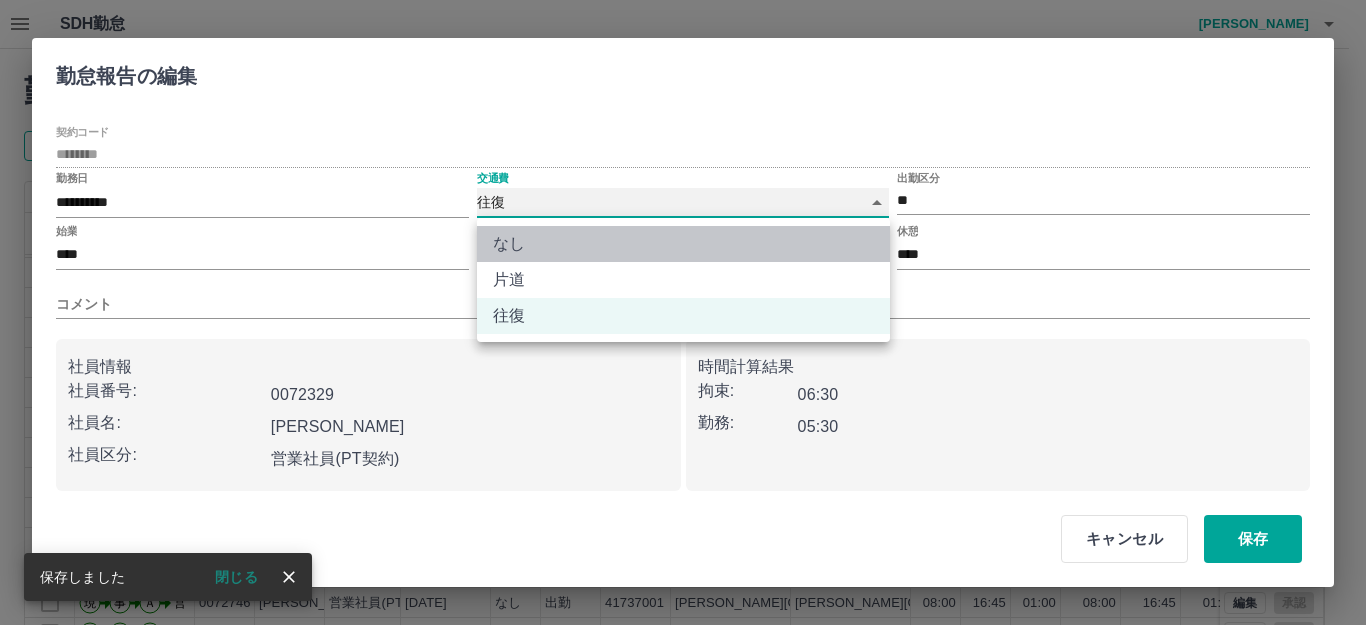 type on "****" 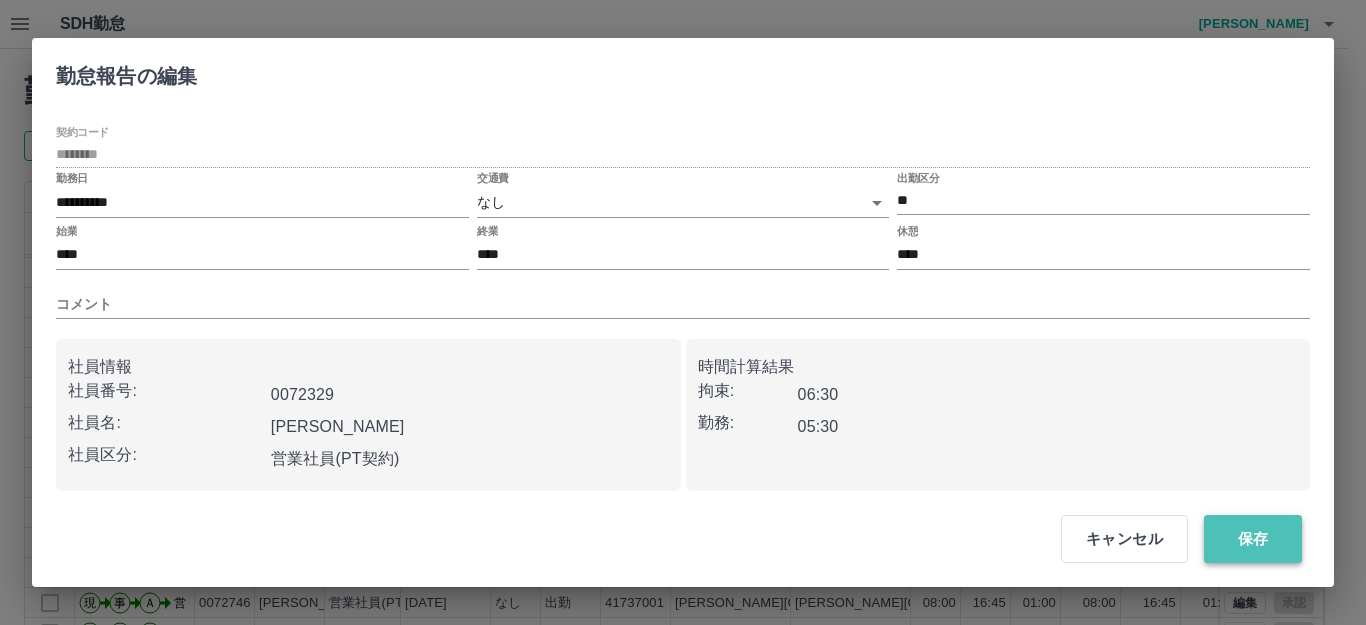 click on "保存" at bounding box center [1253, 539] 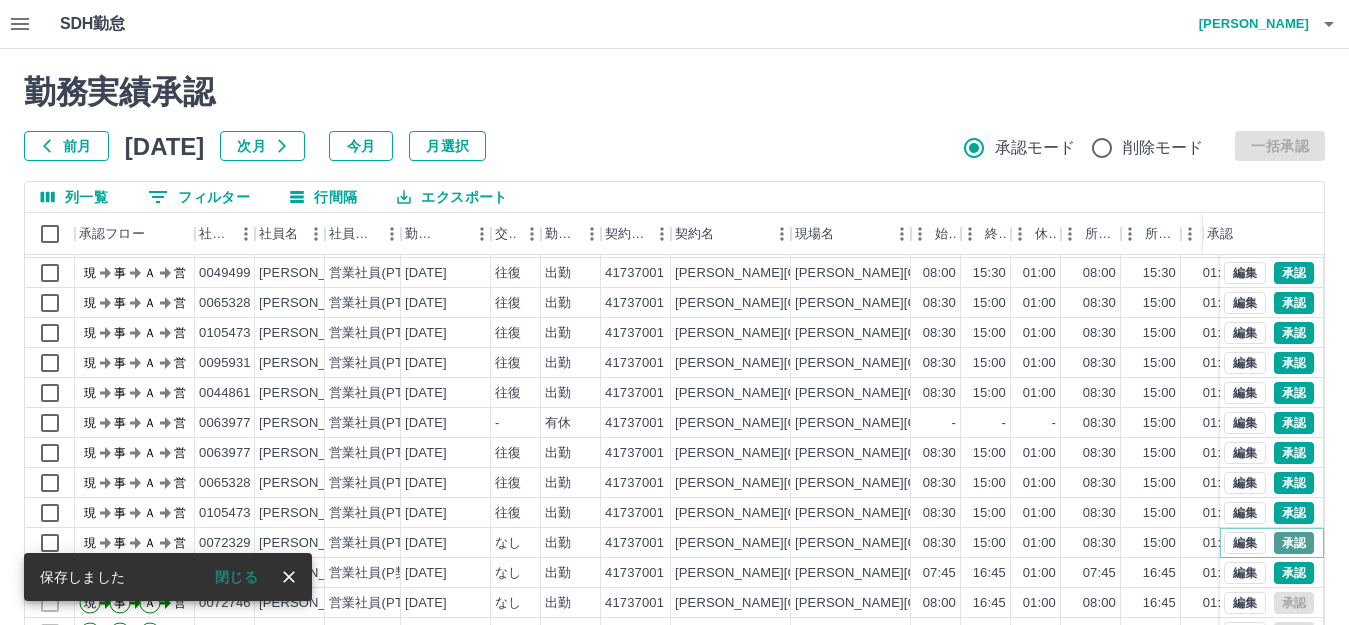 click on "承認" at bounding box center (1294, 543) 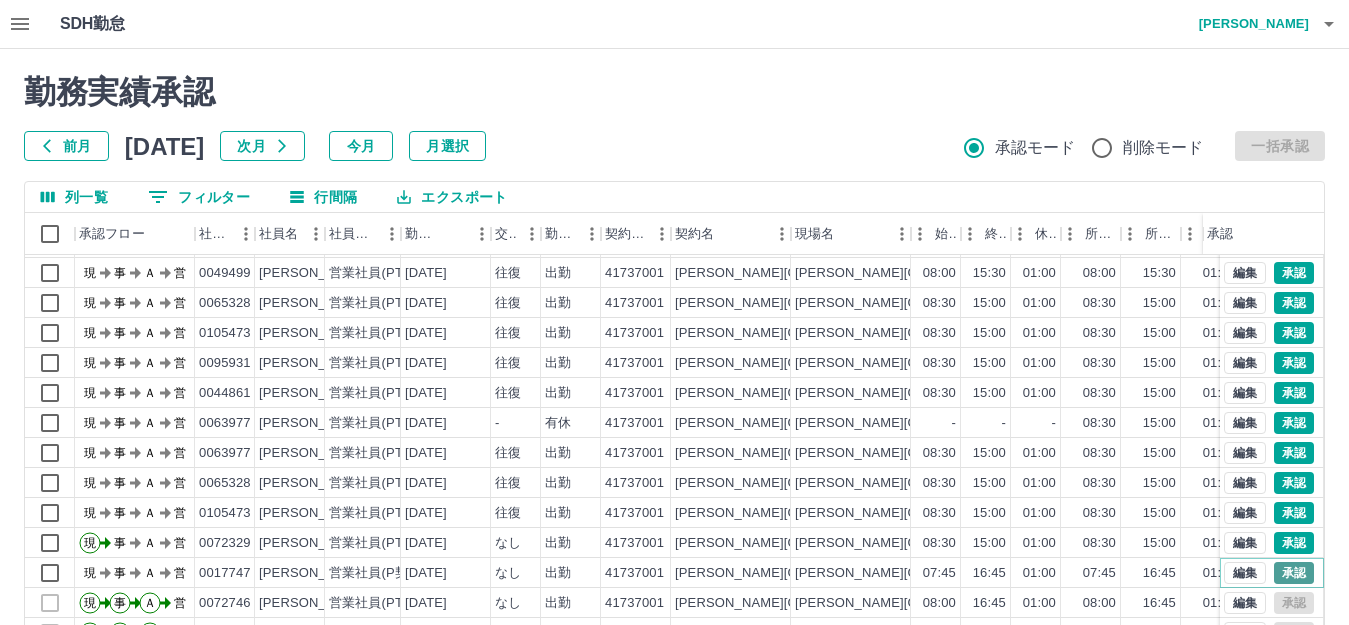 click on "承認" at bounding box center [1294, 573] 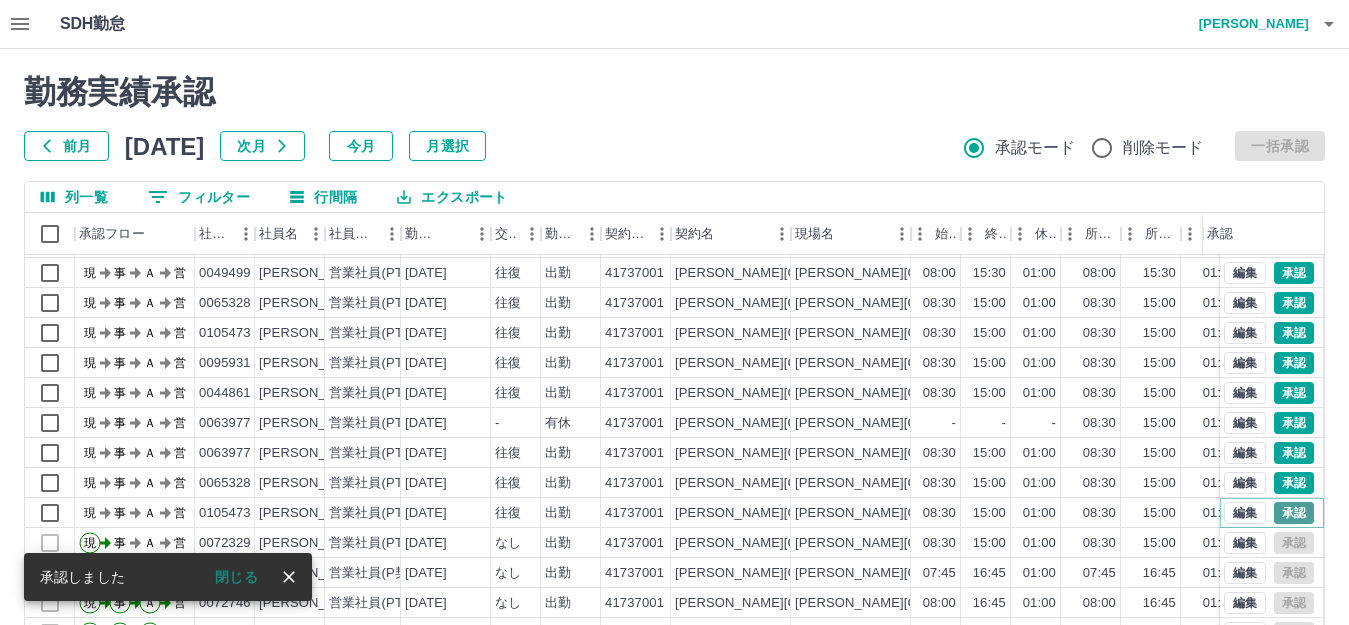 click on "承認" at bounding box center [1294, 513] 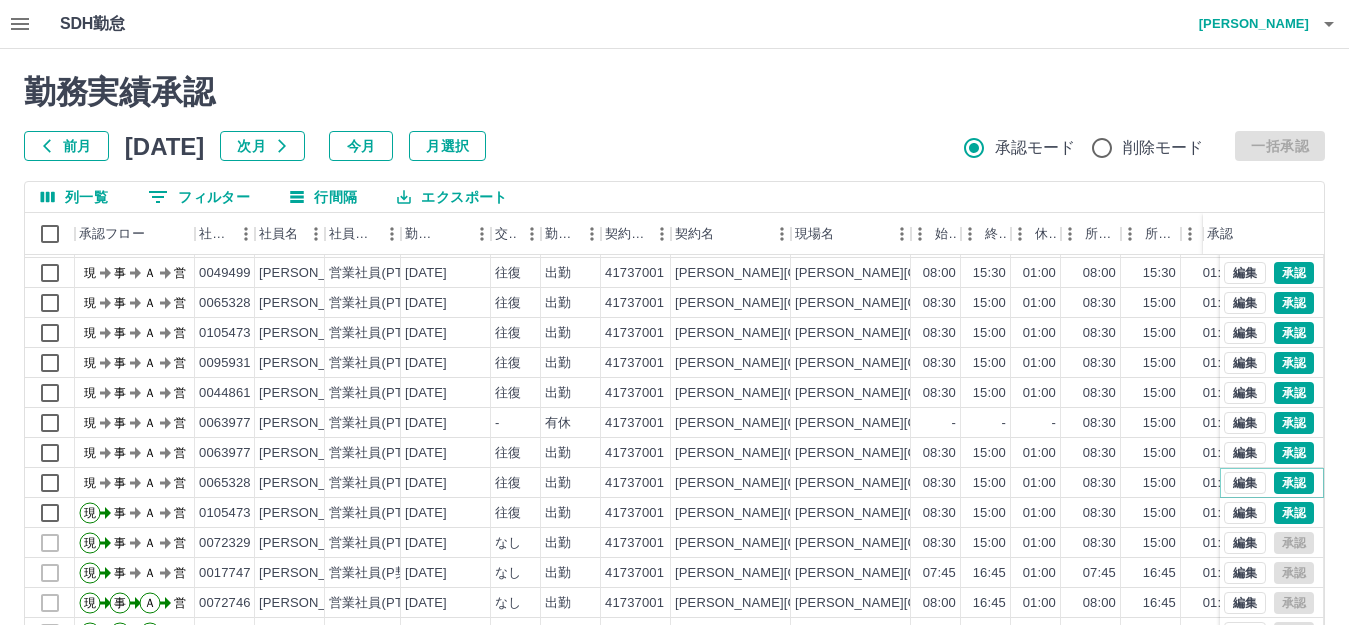 click on "承認" at bounding box center [1294, 483] 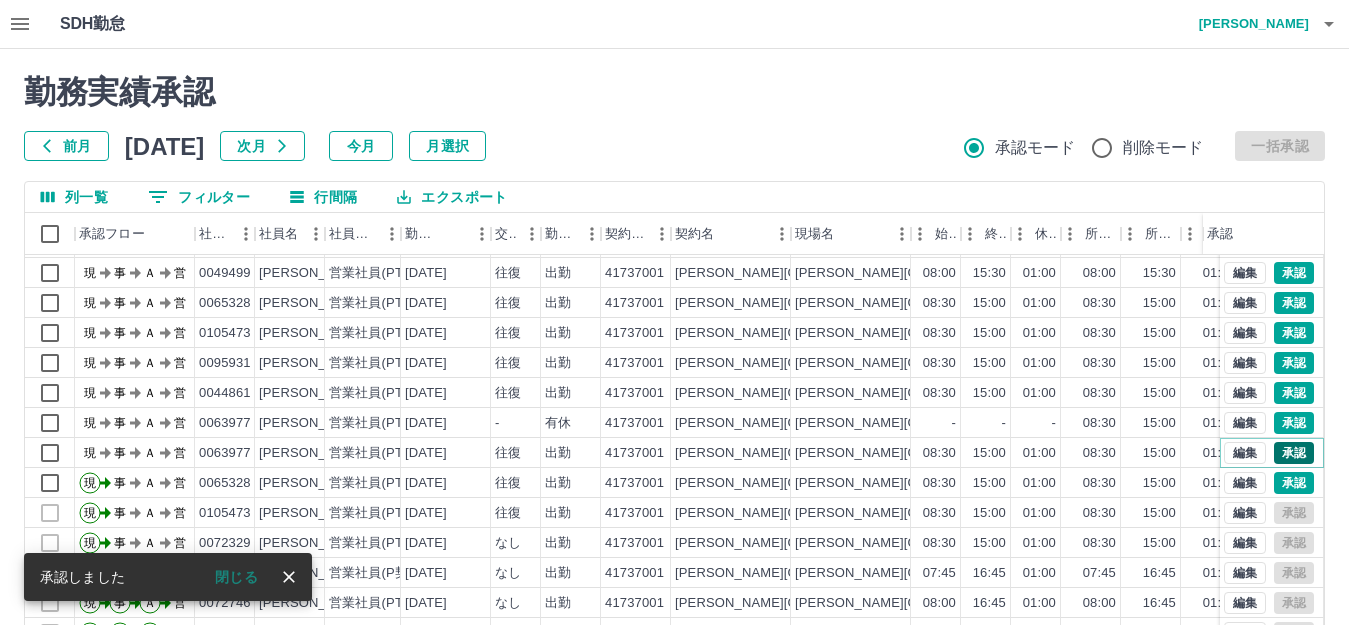 click on "承認" at bounding box center (1294, 453) 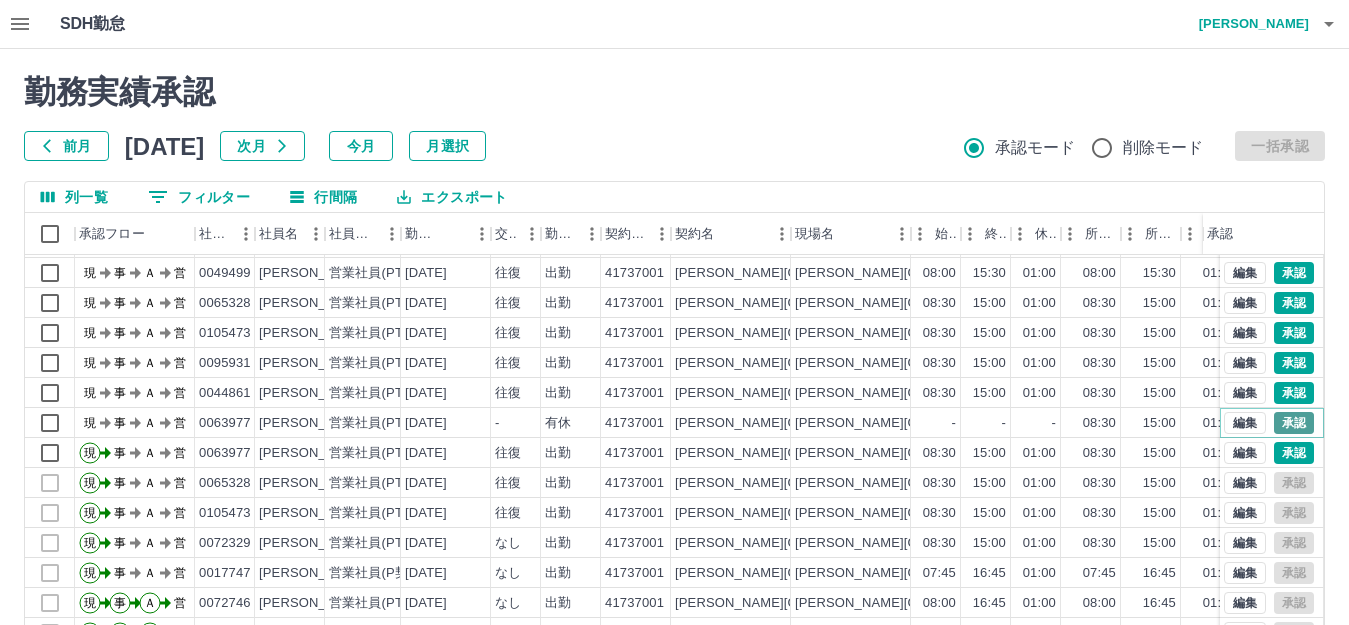 click on "承認" at bounding box center (1294, 423) 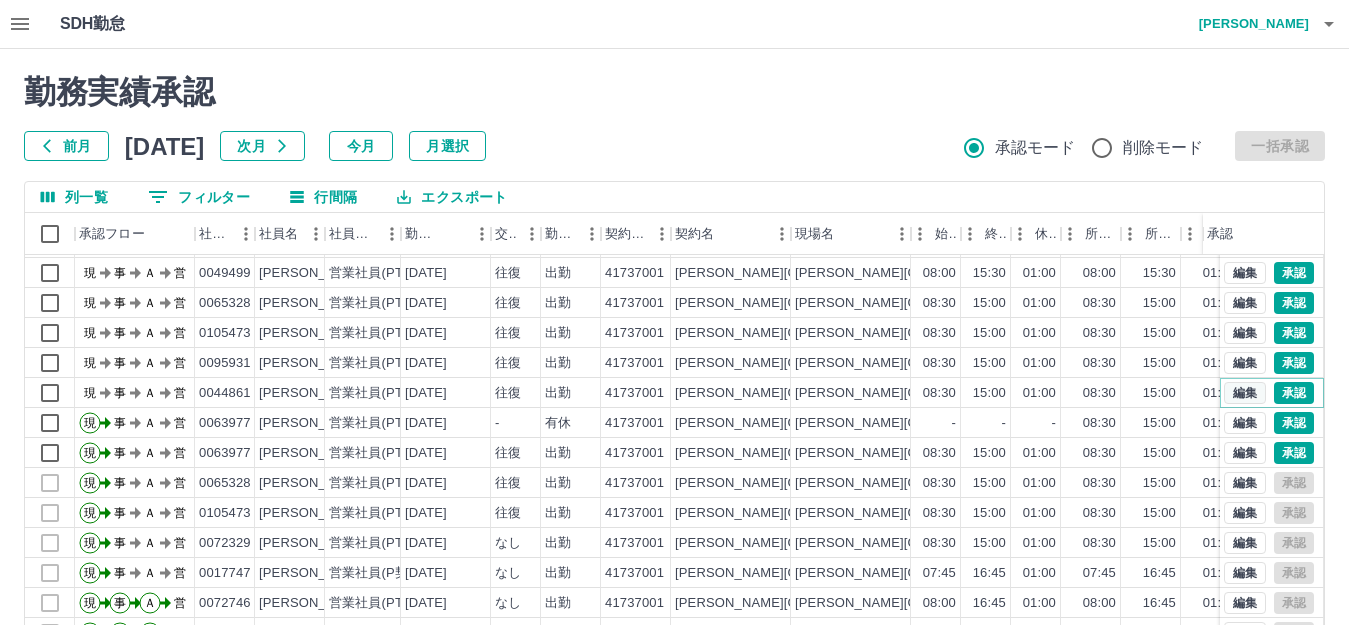 click on "編集" at bounding box center (1245, 393) 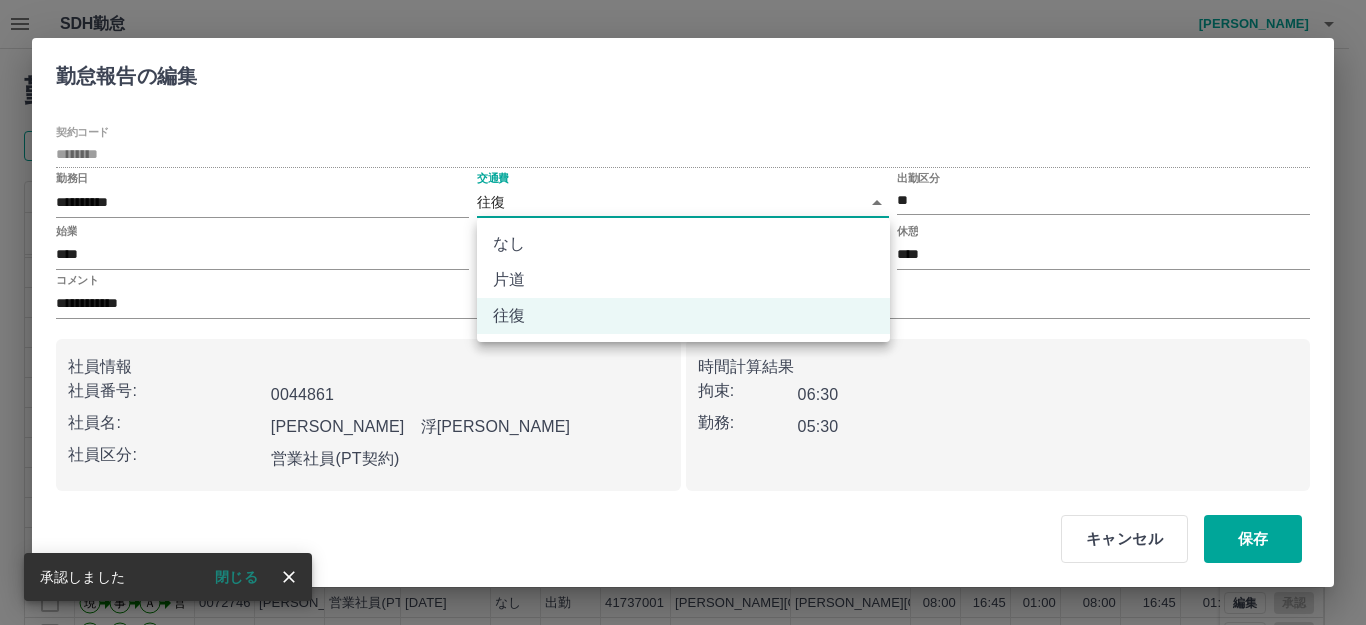 click on "SDH勤怠 [PERSON_NAME] 勤務実績承認 前月 [DATE] 次月 今月 月選択 承認モード 削除モード 一括承認 列一覧 0 フィルター 行間隔 エクスポート 承認フロー 社員番号 社員名 社員区分 勤務日 交通費 勤務区分 契約コード 契約名 現場名 始業 終業 休憩 所定開始 所定終業 所定休憩 拘束 勤務 遅刻等 コメント ステータス 承認 現 事 Ａ 営 0095931 [PERSON_NAME] 営業社員(PT契約) [DATE] 往復 出勤 41737001 [PERSON_NAME][GEOGRAPHIC_DATA] [PERSON_NAME][GEOGRAPHIC_DATA]立檍小学校 08:30 15:00 01:00 08:30 15:00 01:00 06:30 05:30 00:00 現場責任者承認待 現 事 Ａ 営 0105473 [PERSON_NAME] 営業社員(PT契約) [DATE] 往復 出勤 41737001 [PERSON_NAME][GEOGRAPHIC_DATA] [PERSON_NAME][GEOGRAPHIC_DATA]立檍小学校 08:30 15:00 01:00 08:30 15:00 01:00 06:30 05:30 00:00 現場責任者承認待 現 事 Ａ 営 0049499 [PERSON_NAME] 営業社員(PT契約) [DATE] 往復 出勤 41737001 [PERSON_NAME][GEOGRAPHIC_DATA] [PERSON_NAME][GEOGRAPHIC_DATA]立檍小学校 08:00 15:30 01:00 08:00 15:30 01:00 07:30" at bounding box center [683, 422] 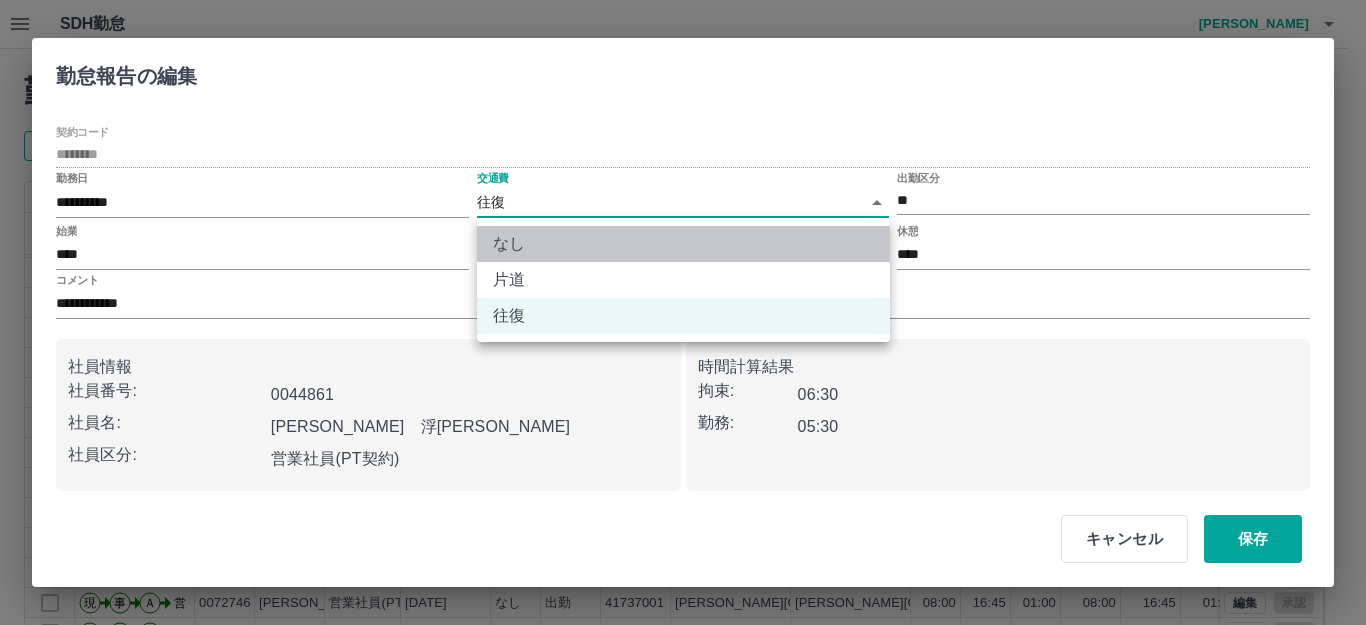 click on "なし" at bounding box center (683, 244) 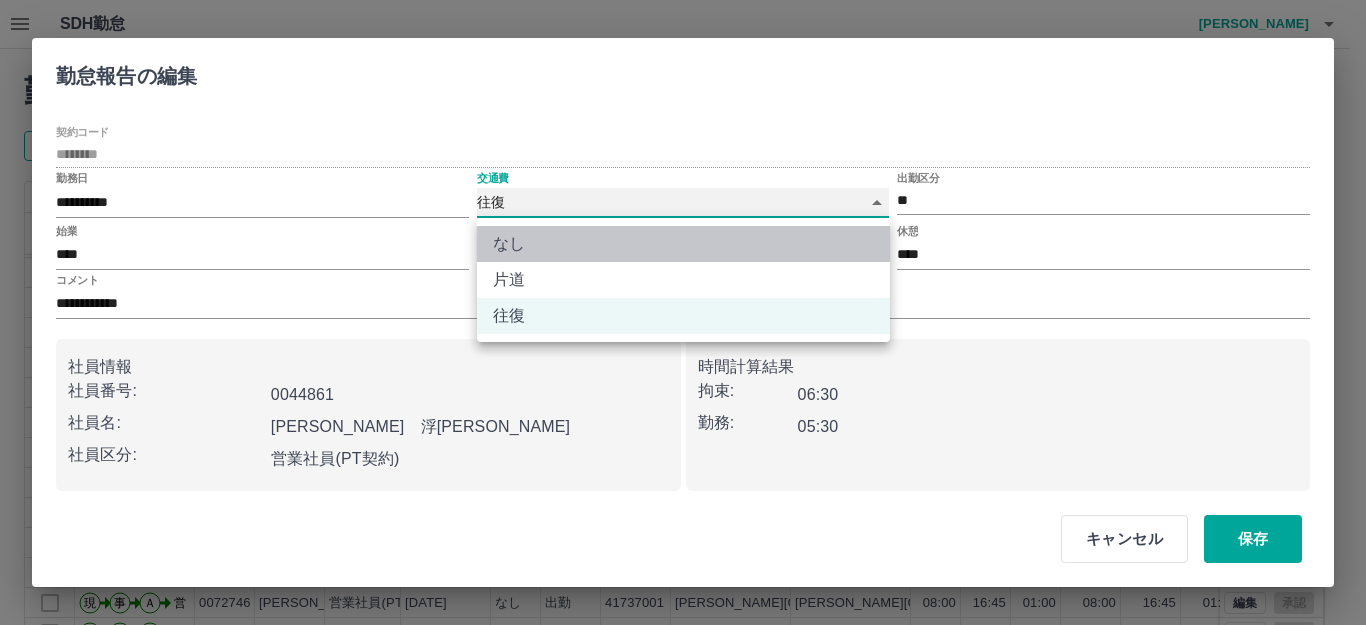 type on "****" 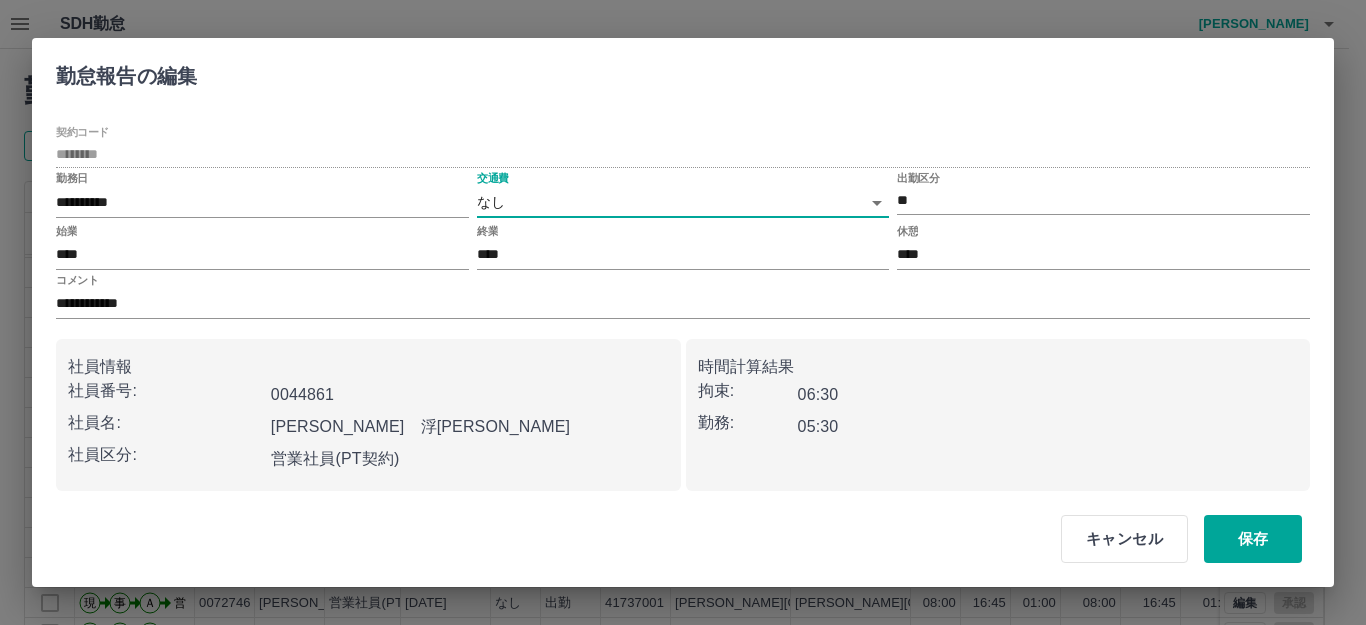 drag, startPoint x: 1288, startPoint y: 540, endPoint x: 1205, endPoint y: 495, distance: 94.41398 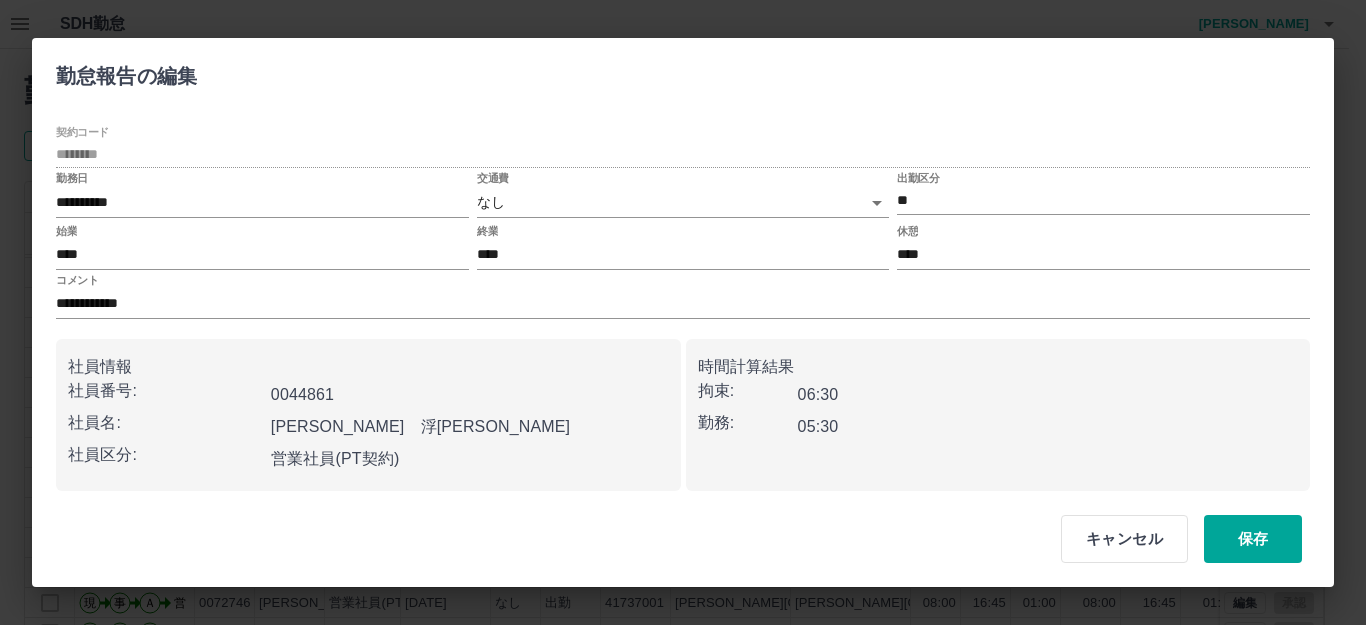 click at bounding box center (683, 312) 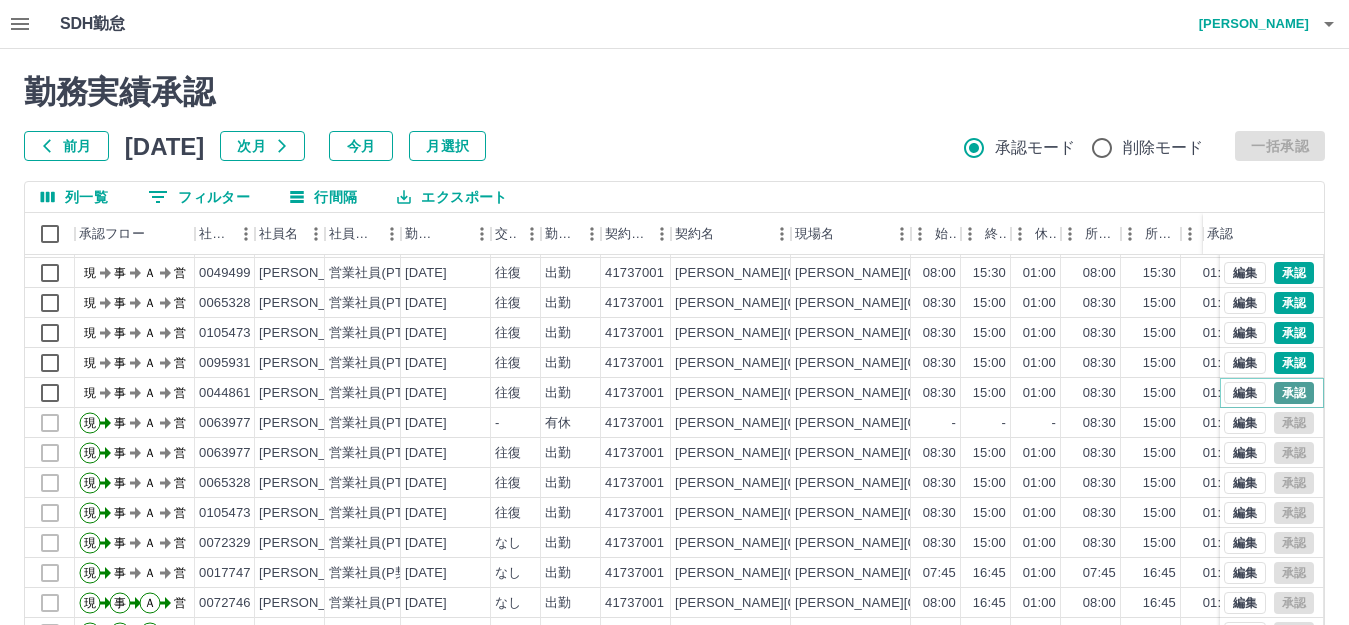 click on "承認" at bounding box center (1294, 393) 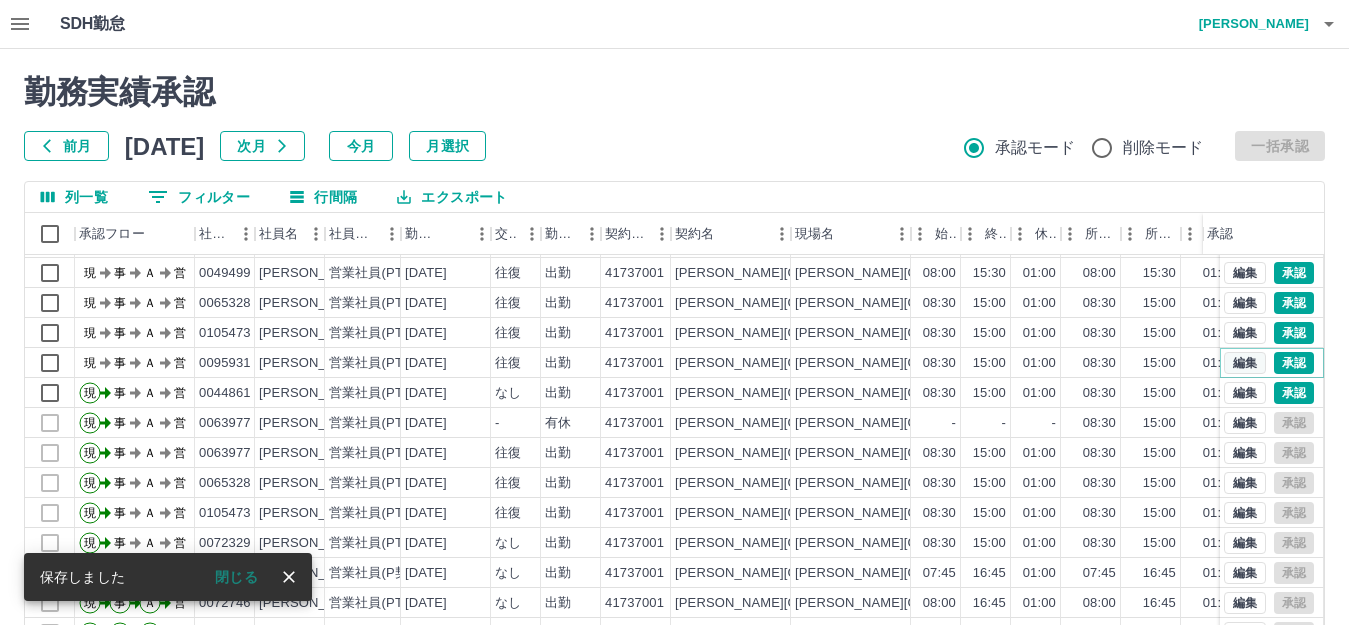 click on "編集" at bounding box center [1245, 363] 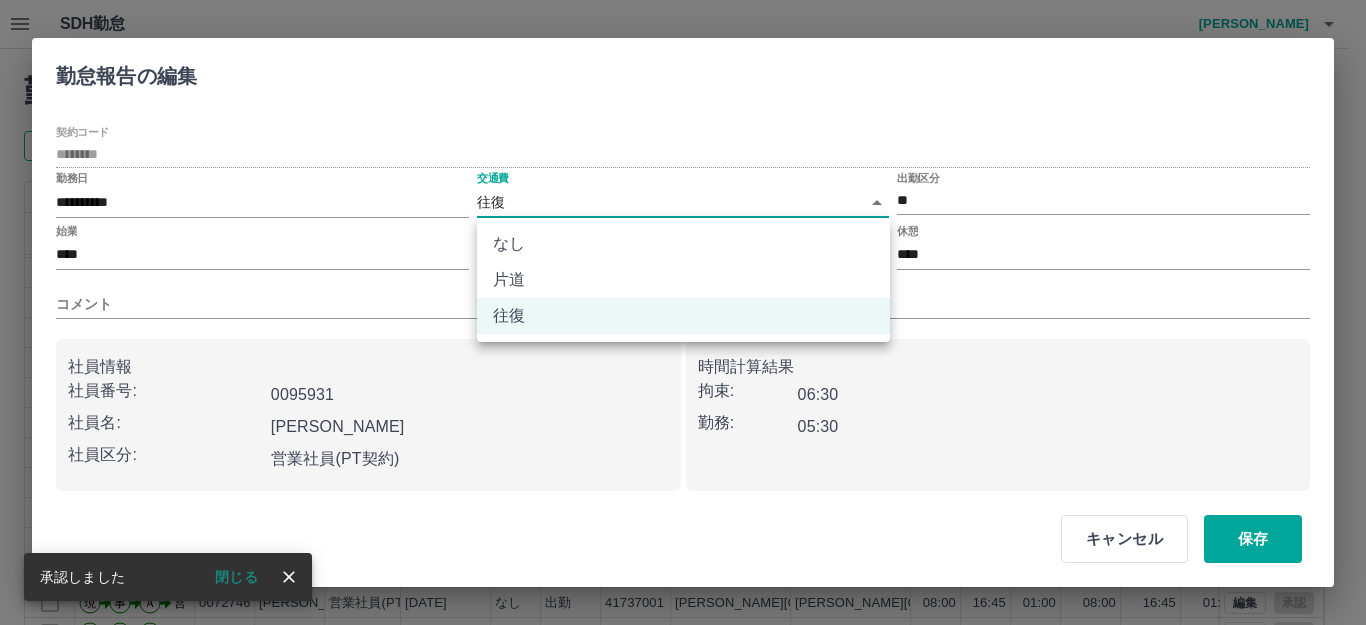 click on "SDH勤怠 [PERSON_NAME] 勤務実績承認 前月 [DATE] 次月 今月 月選択 承認モード 削除モード 一括承認 列一覧 0 フィルター 行間隔 エクスポート 承認フロー 社員番号 社員名 社員区分 勤務日 交通費 勤務区分 契約コード 契約名 現場名 始業 終業 休憩 所定開始 所定終業 所定休憩 拘束 勤務 遅刻等 コメント ステータス 承認 現 事 Ａ 営 0095931 [PERSON_NAME] 営業社員(PT契約) [DATE] 往復 出勤 41737001 [PERSON_NAME][GEOGRAPHIC_DATA] [PERSON_NAME][GEOGRAPHIC_DATA]立檍小学校 08:30 15:00 01:00 08:30 15:00 01:00 06:30 05:30 00:00 現場責任者承認待 現 事 Ａ 営 0105473 [PERSON_NAME] 営業社員(PT契約) [DATE] 往復 出勤 41737001 [PERSON_NAME][GEOGRAPHIC_DATA] [PERSON_NAME][GEOGRAPHIC_DATA]立檍小学校 08:30 15:00 01:00 08:30 15:00 01:00 06:30 05:30 00:00 現場責任者承認待 現 事 Ａ 営 0049499 [PERSON_NAME] 営業社員(PT契約) [DATE] 往復 出勤 41737001 [PERSON_NAME][GEOGRAPHIC_DATA] [PERSON_NAME][GEOGRAPHIC_DATA]立檍小学校 08:00 15:30 01:00 08:00 15:30 01:00 07:30" at bounding box center [683, 422] 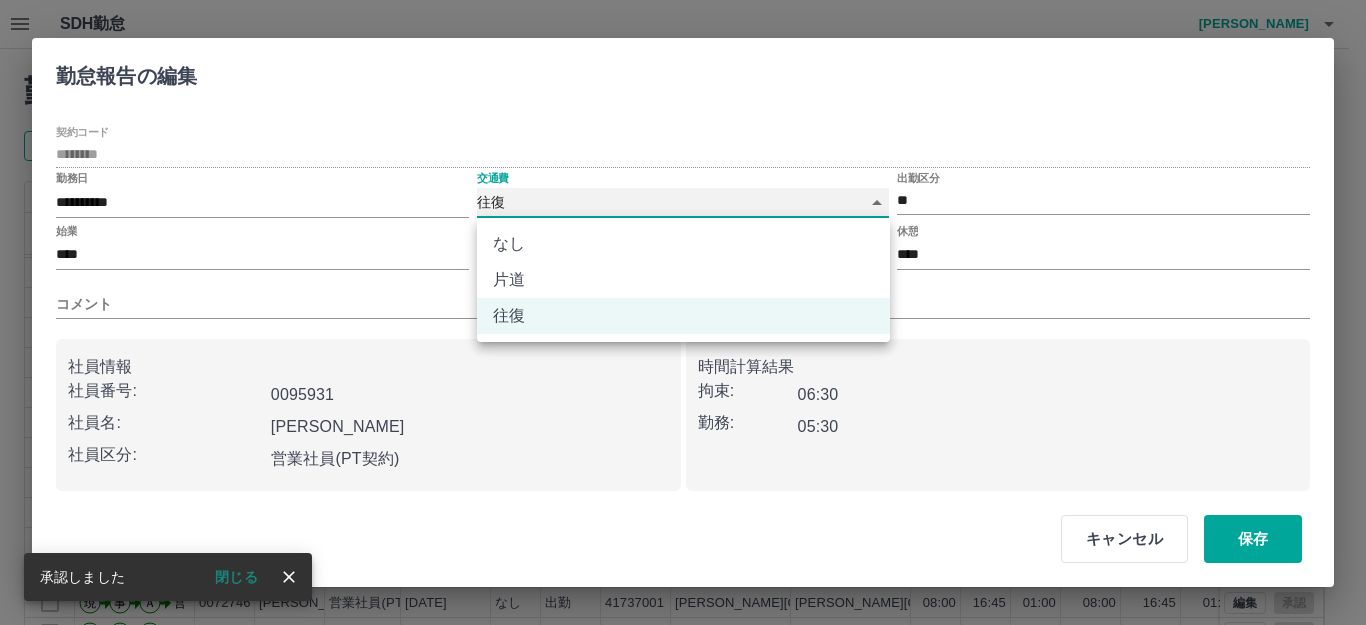 type on "****" 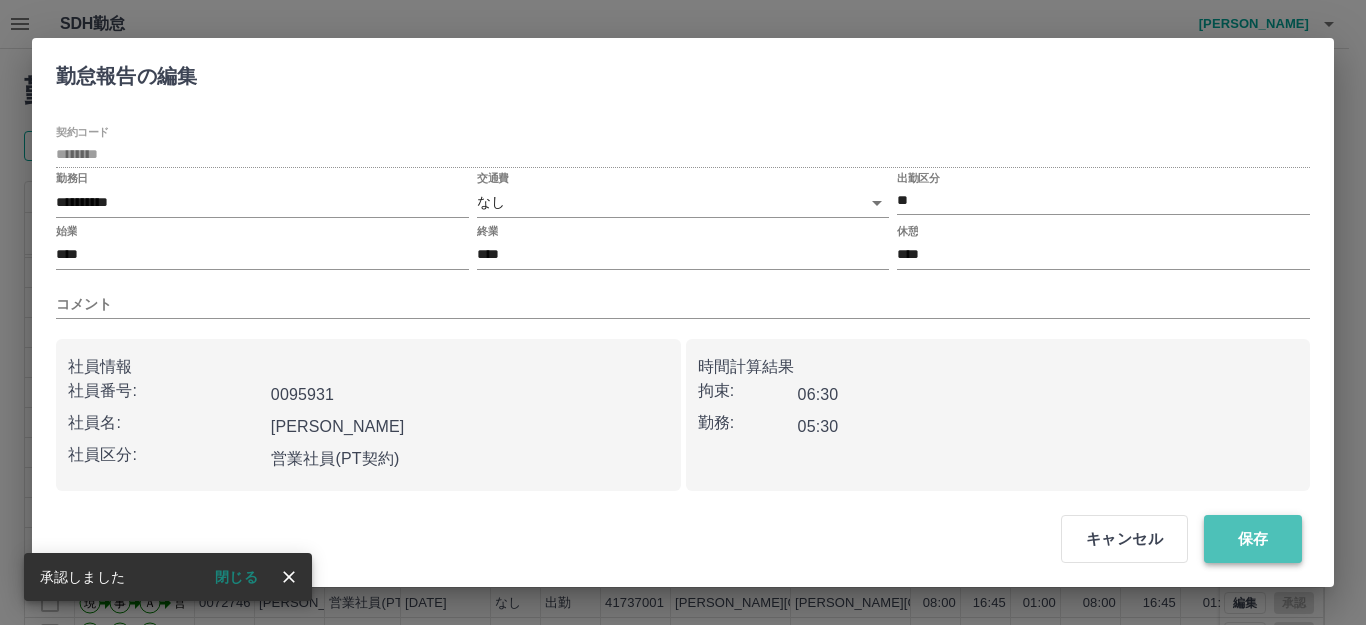 click on "保存" at bounding box center (1253, 539) 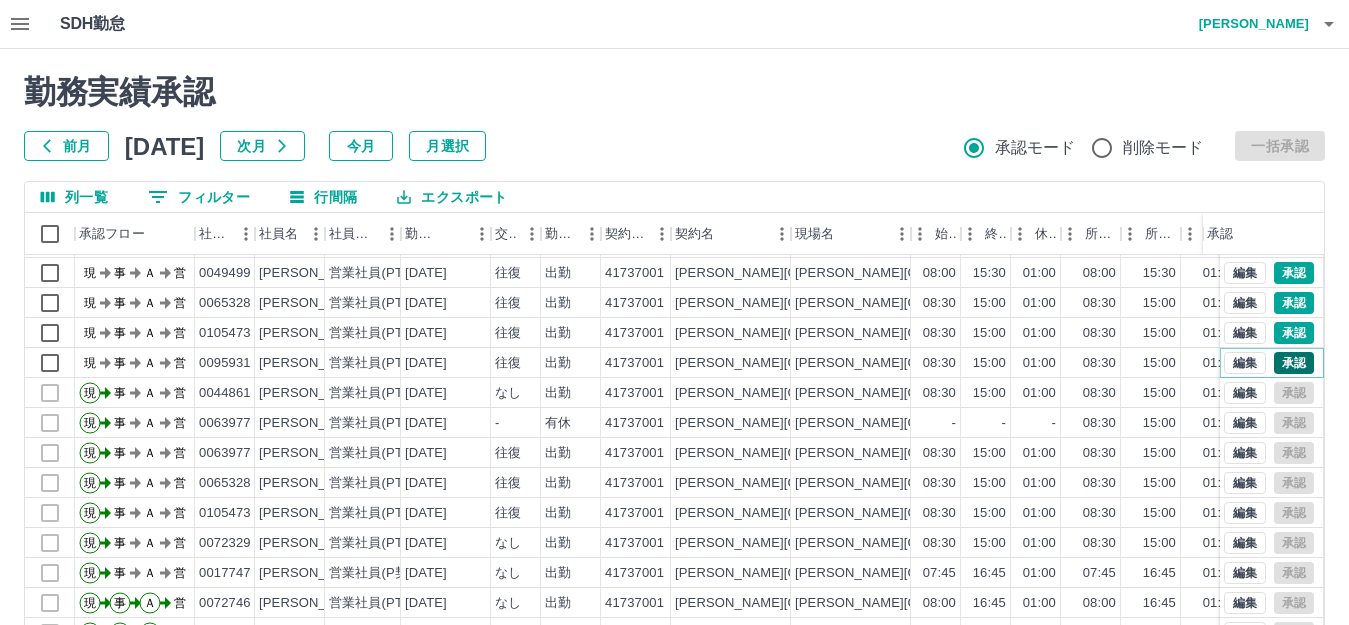 click on "承認" at bounding box center (1294, 363) 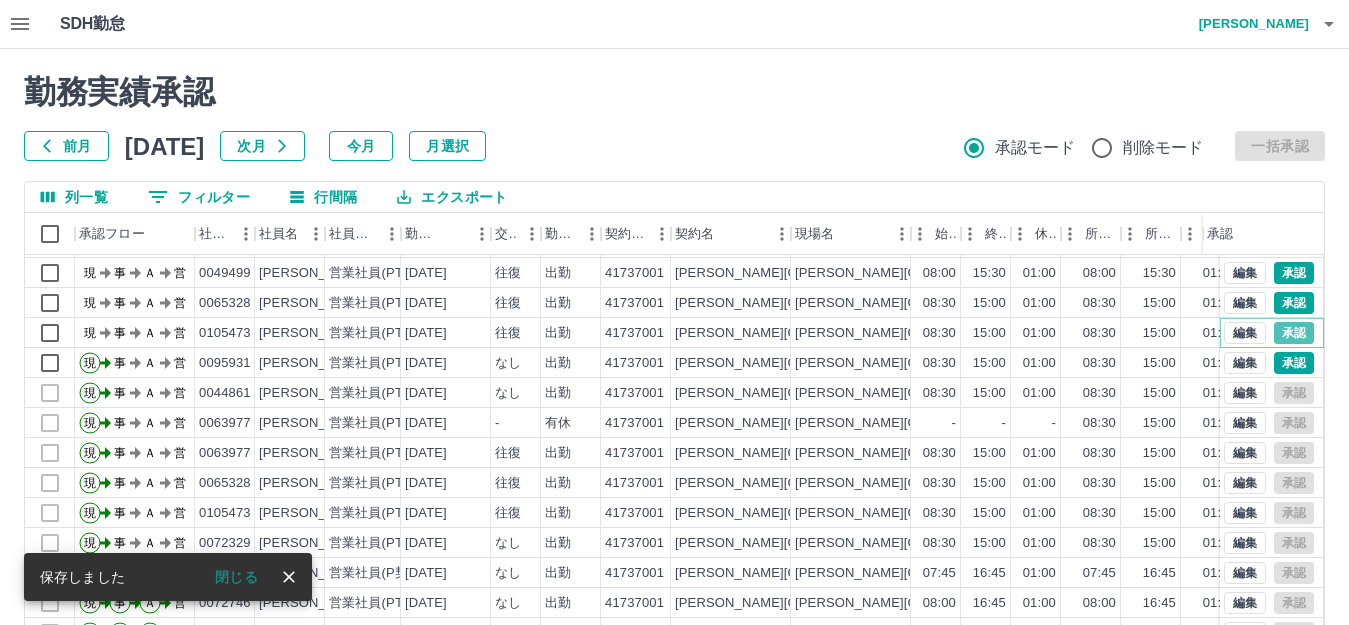 click on "承認" at bounding box center (1294, 333) 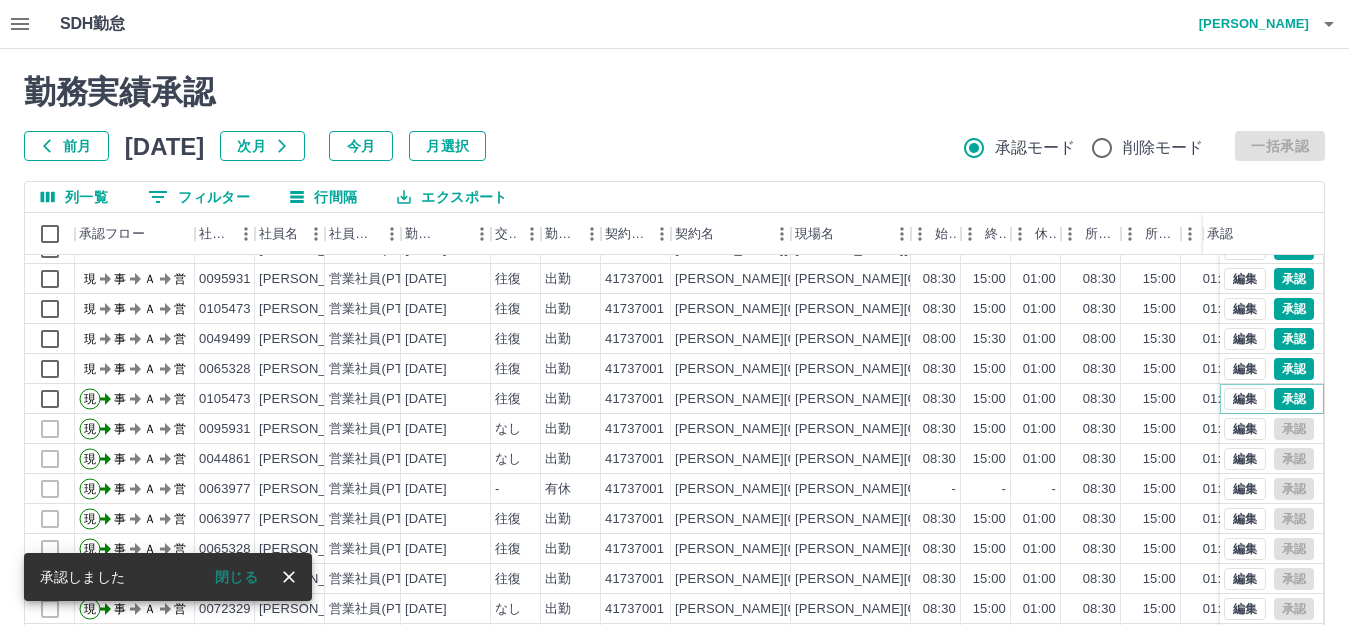 scroll, scrollTop: 0, scrollLeft: 0, axis: both 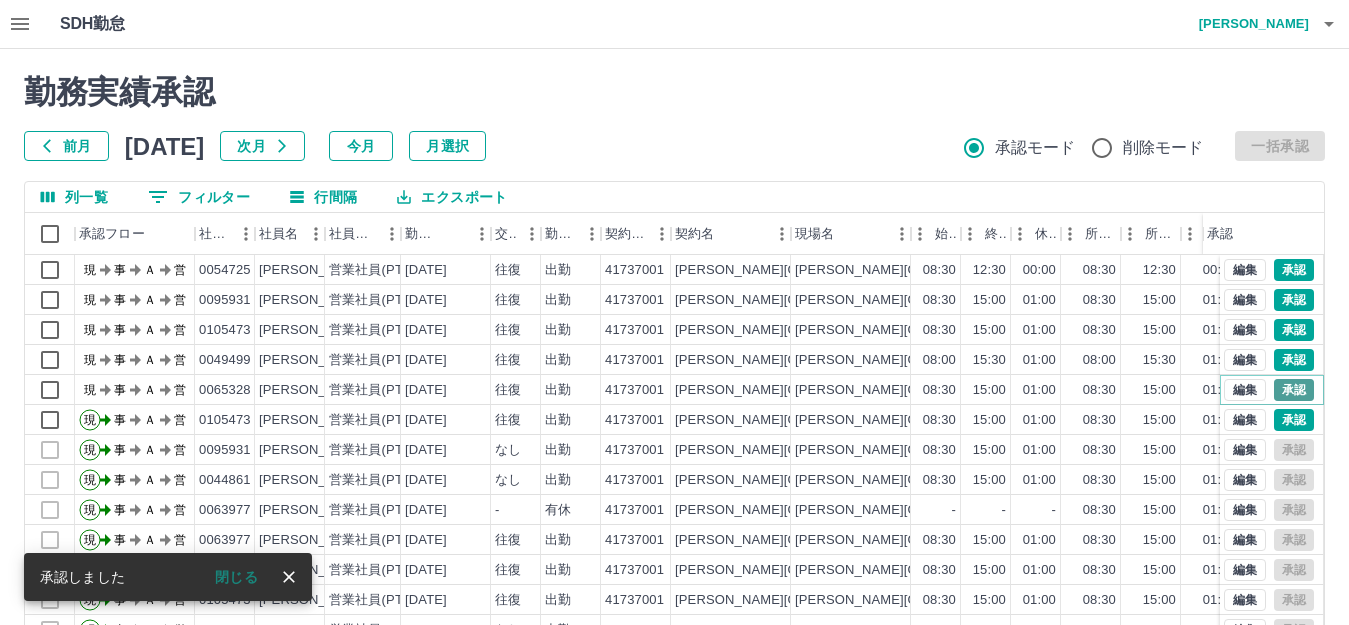 click on "承認" at bounding box center [1294, 390] 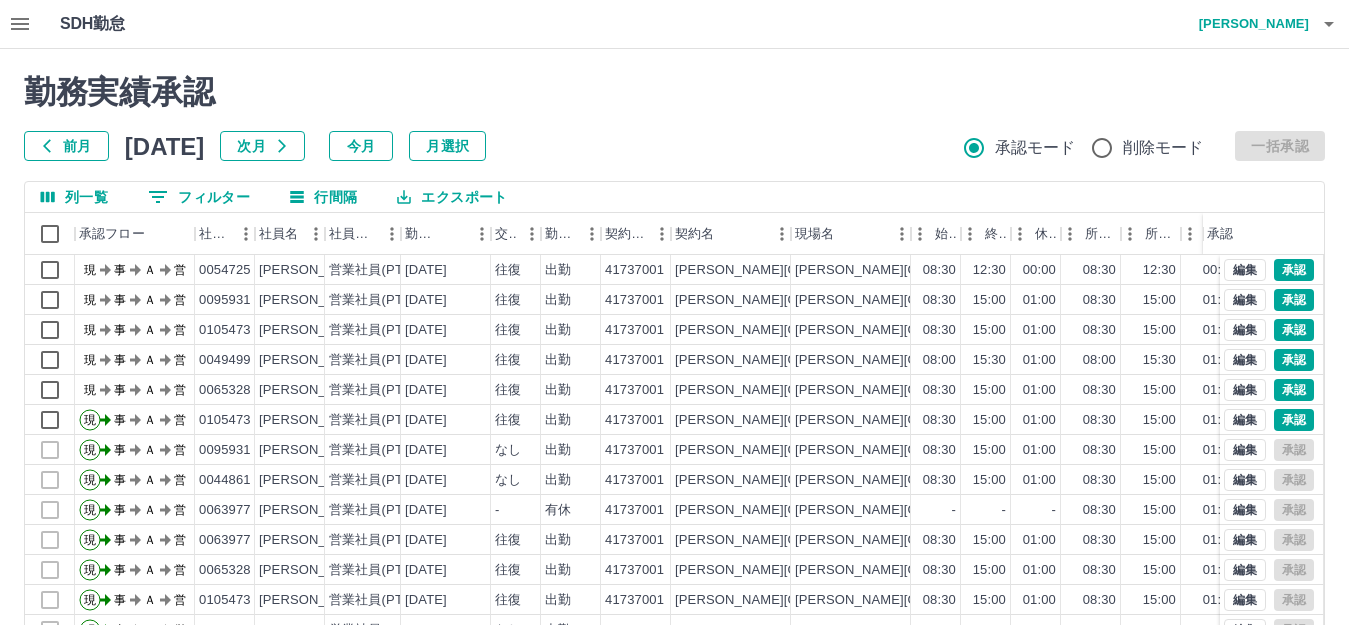 click on "勤務実績承認 前月 [DATE] 次月 今月 月選択 承認モード 削除モード 一括承認 列一覧 フィルター 行間隔 エクスポート 承認フロー 社員番号 社員名 社員区分 勤務日 交通費 勤務区分 契約コード 契約名 現場名 始業 終業 休憩 所定開始 所定終業 所定休憩 拘束 勤務 遅刻等 コメント ステータス 承認 現 事 Ａ 営 0054725 [PERSON_NAME] 営業社員(PT契約) [DATE] 往復 出勤 41737001 [PERSON_NAME][GEOGRAPHIC_DATA] [PERSON_NAME][GEOGRAPHIC_DATA]立檍小学校 08:30 12:30 00:00 08:30 12:30 00:00 04:00 04:00 00:00 早退（シフト調整） 現場責任者承認待 現 事 Ａ 営 0095931 [PERSON_NAME] 営業社員(PT契約) [DATE] 往復 出勤 41737001 [PERSON_NAME][GEOGRAPHIC_DATA] [PERSON_NAME][GEOGRAPHIC_DATA]立檍小学校 08:30 15:00 01:00 08:30 15:00 01:00 06:30 05:30 00:00 現場責任者承認待 現 事 Ａ 営 0105473 [PERSON_NAME] 営業社員(PT契約) [DATE] 往復 出勤 41737001 [PERSON_NAME][GEOGRAPHIC_DATA] [PERSON_NAME][GEOGRAPHIC_DATA]立檍小学校 08:30 15:00 01:00 08:30 15:00 01:00 -" at bounding box center (674, 447) 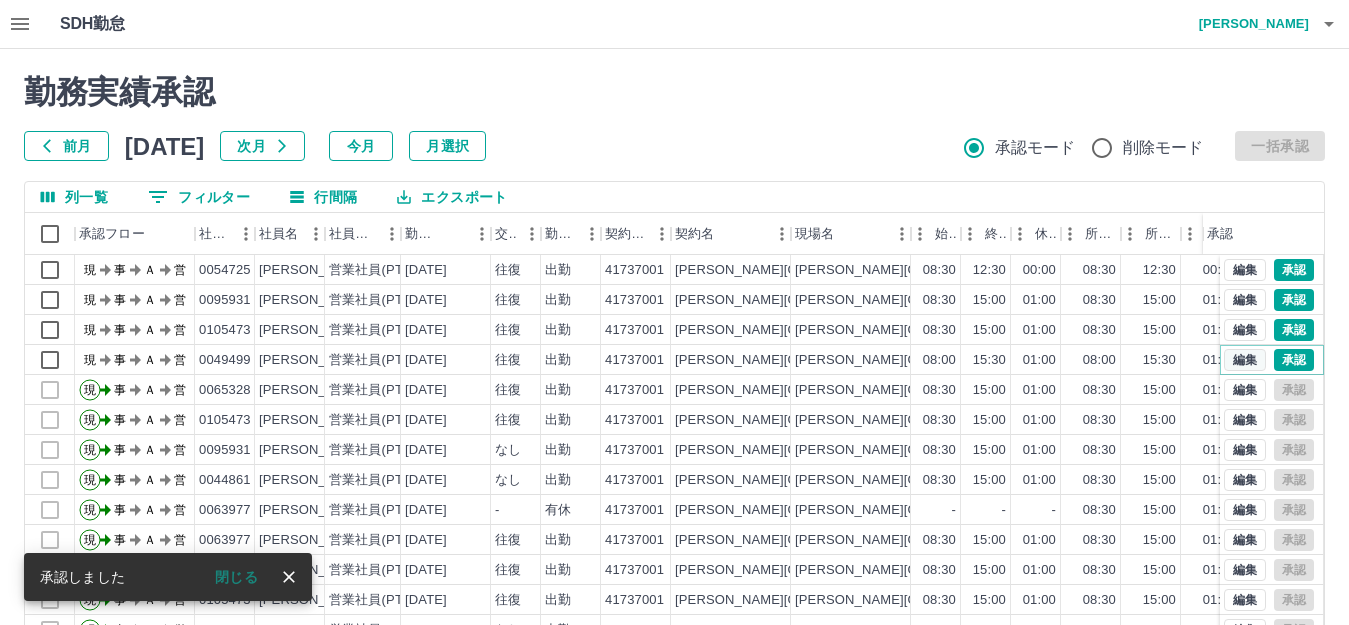 click on "編集" at bounding box center [1245, 360] 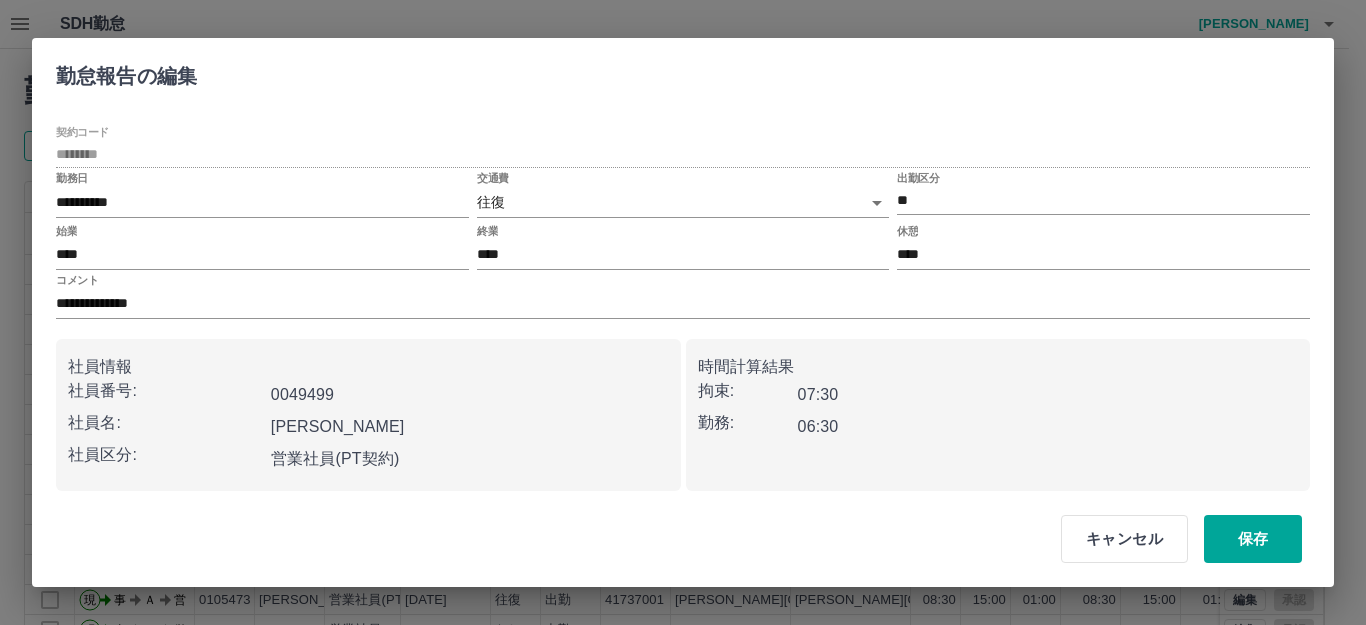 click on "SDH勤怠 [PERSON_NAME] 勤務実績承認 前月 [DATE] 次月 今月 月選択 承認モード 削除モード 一括承認 列一覧 0 フィルター 行間隔 エクスポート 承認フロー 社員番号 社員名 社員区分 勤務日 交通費 勤務区分 契約コード 契約名 現場名 始業 終業 休憩 所定開始 所定終業 所定休憩 拘束 勤務 遅刻等 コメント ステータス 承認 現 事 Ａ 営 0054725 [PERSON_NAME] 営業社員(PT契約) [DATE] 往復 出勤 41737001 [PERSON_NAME][GEOGRAPHIC_DATA] [PERSON_NAME][GEOGRAPHIC_DATA] 08:30 12:30 00:00 08:30 12:30 00:00 04:00 04:00 00:00 早退（シフト調整） 現場責任者承認待 現 事 Ａ 営 0095931 [PERSON_NAME] 営業社員(PT契約) [DATE] 往復 出勤 41737001 [PERSON_NAME][GEOGRAPHIC_DATA] [PERSON_NAME][GEOGRAPHIC_DATA] 08:30 15:00 01:00 08:30 15:00 01:00 06:30 05:30 00:00 現場責任者承認待 現 事 Ａ 営 0105473 [PERSON_NAME] 営業社員(PT契約) [DATE] 往復 出勤 41737001 [PERSON_NAME][GEOGRAPHIC_DATA] [PERSON_NAME][GEOGRAPHIC_DATA]立檍小学校 08:30 現" at bounding box center (683, 422) 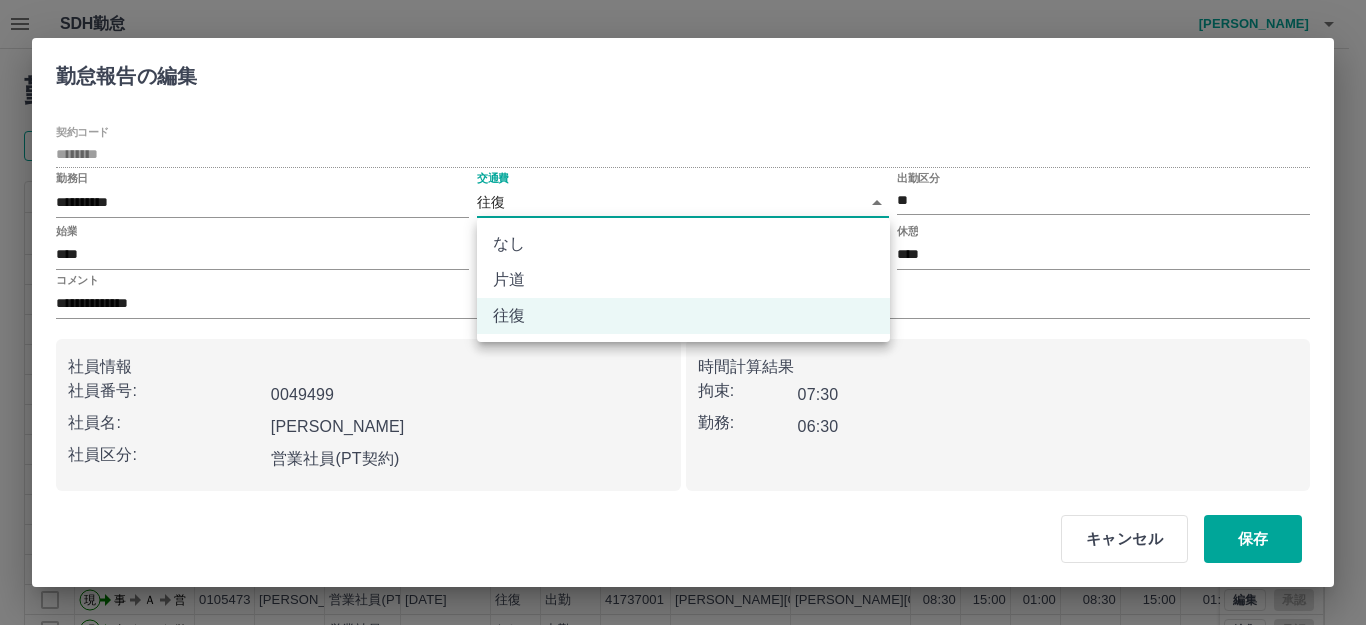 click on "なし" at bounding box center [683, 244] 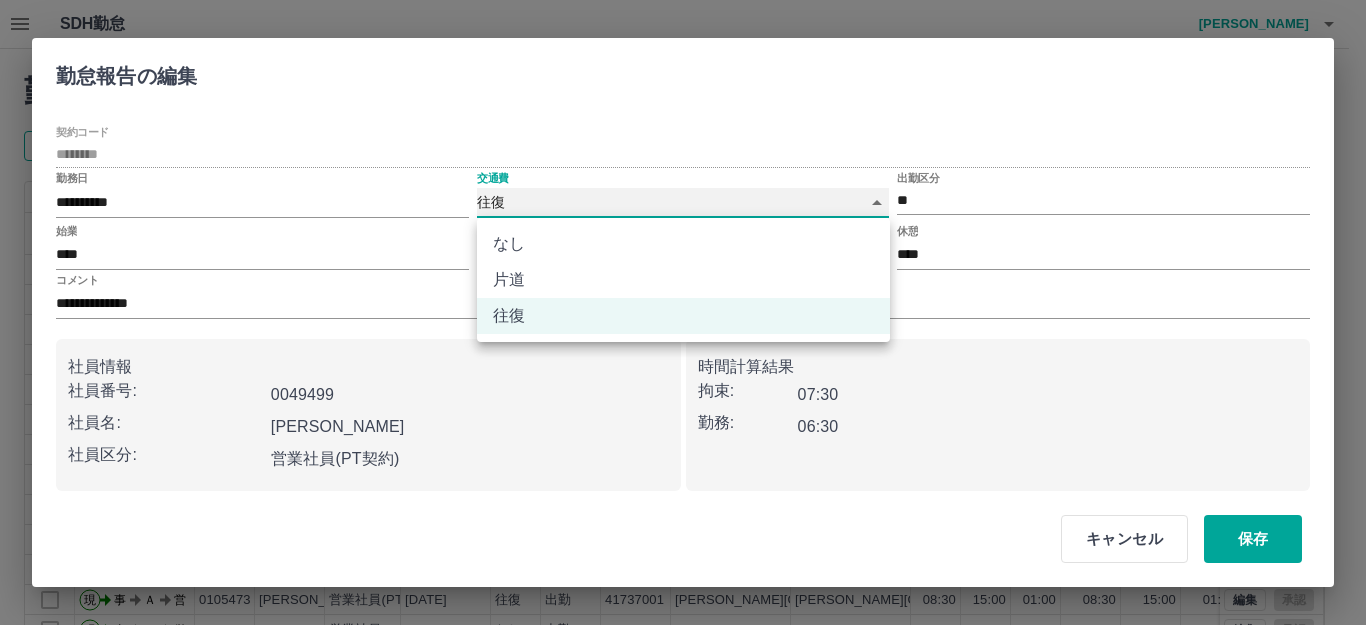 type on "****" 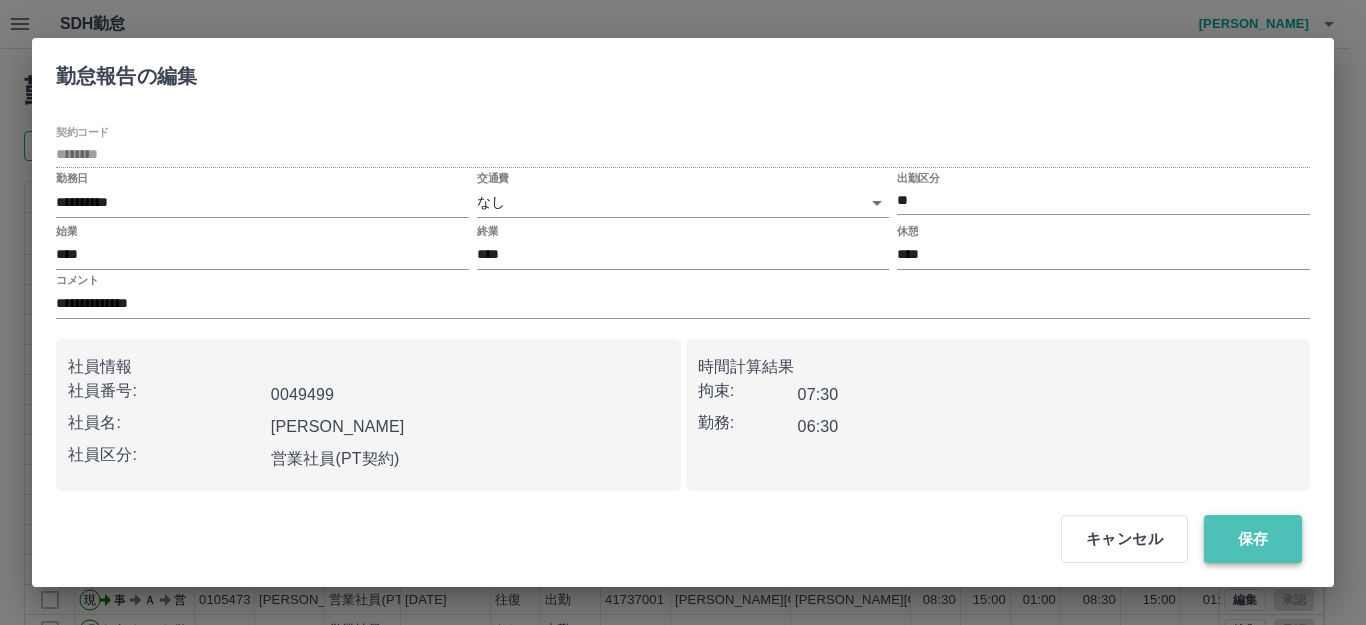 click on "保存" at bounding box center (1253, 539) 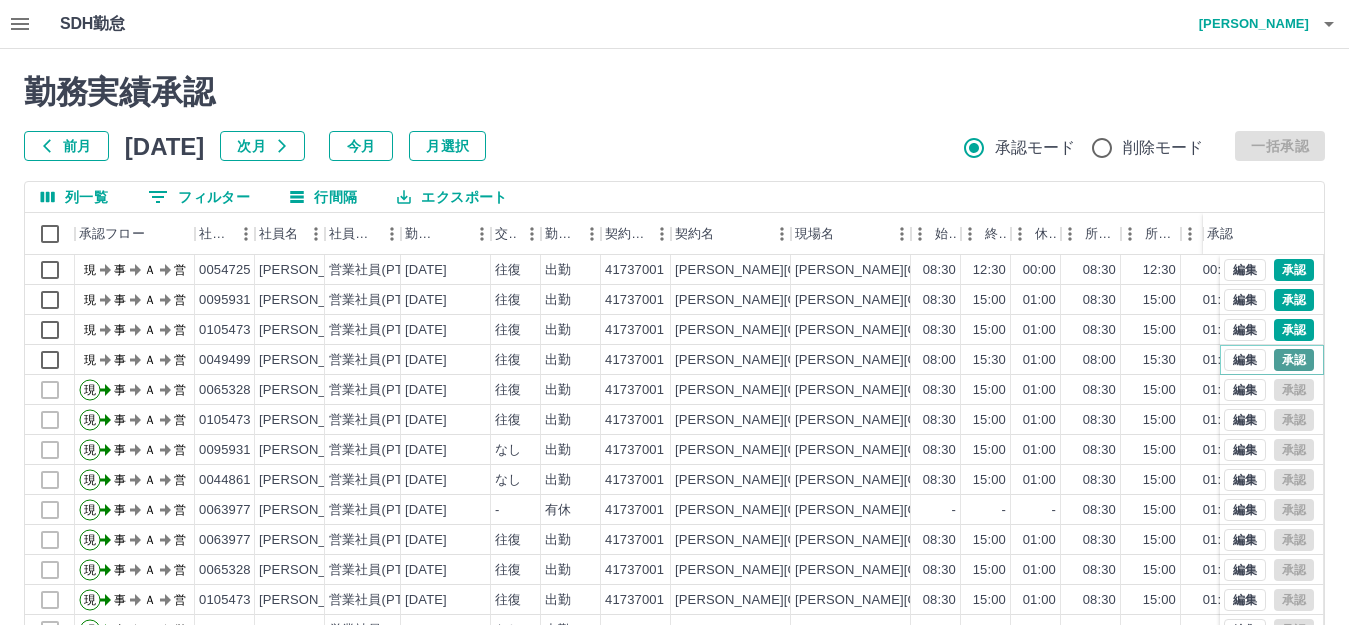 click on "承認" at bounding box center [1294, 360] 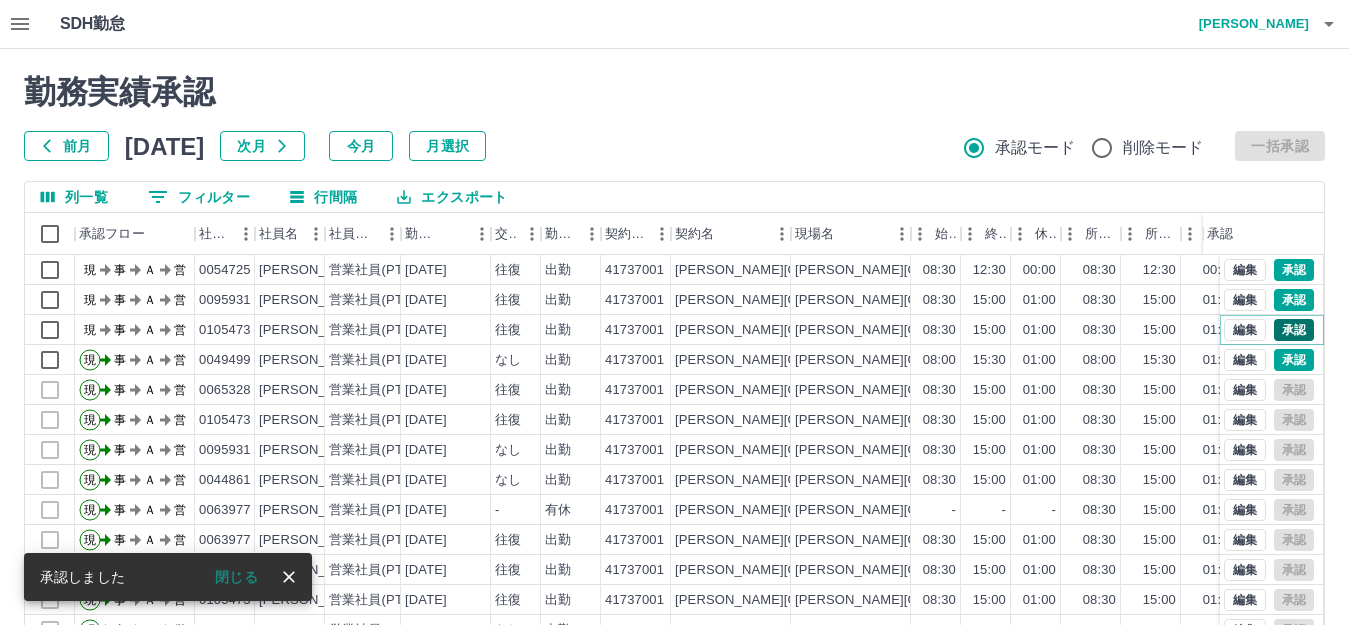 click on "承認" at bounding box center [1294, 330] 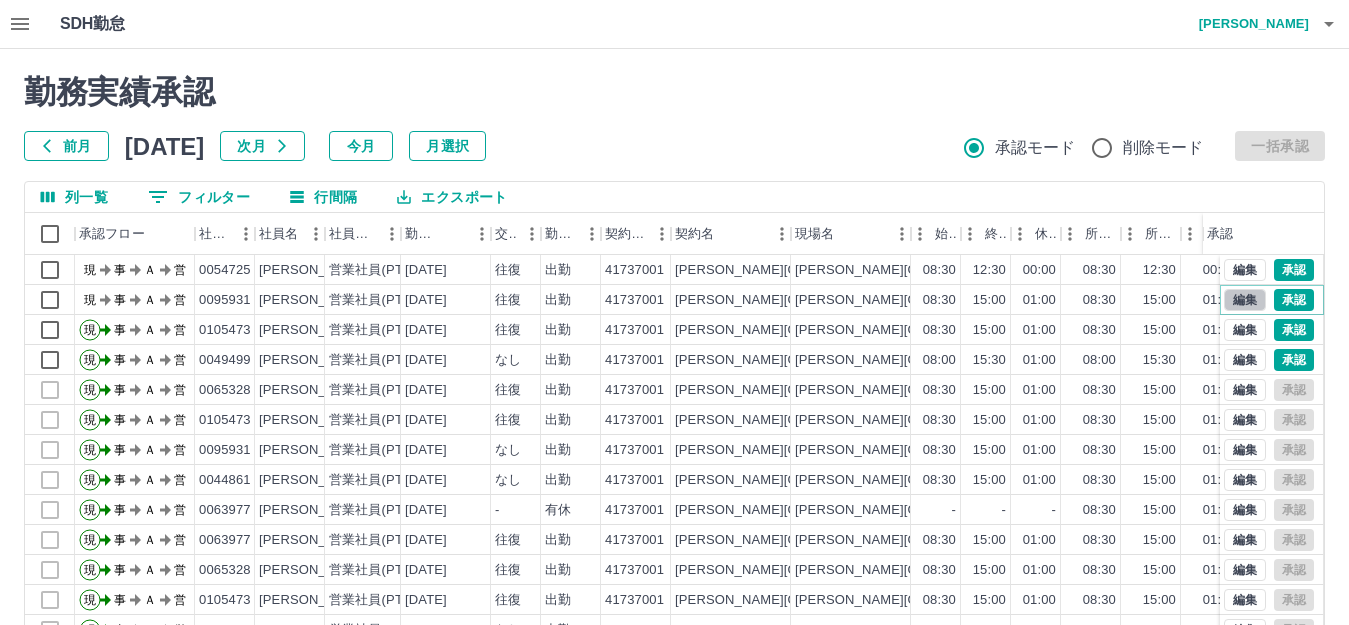 click on "編集" at bounding box center [1245, 300] 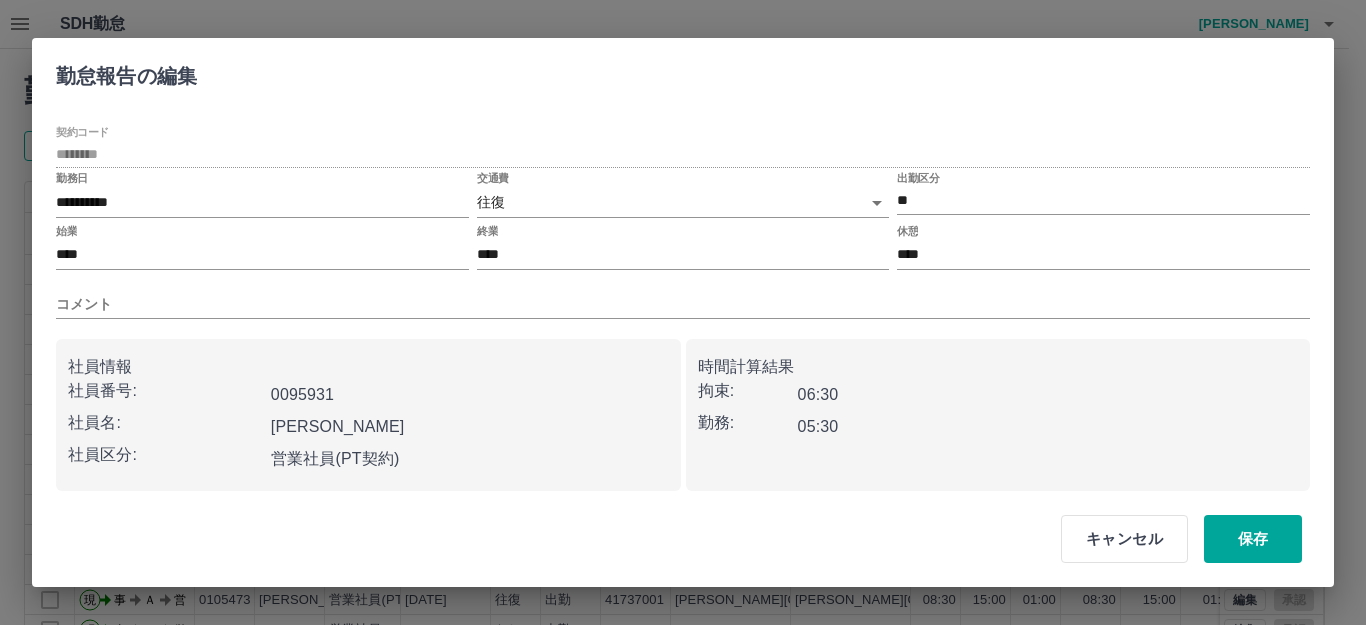 click on "SDH勤怠 [PERSON_NAME] 勤務実績承認 前月 [DATE] 次月 今月 月選択 承認モード 削除モード 一括承認 列一覧 0 フィルター 行間隔 エクスポート 承認フロー 社員番号 社員名 社員区分 勤務日 交通費 勤務区分 契約コード 契約名 現場名 始業 終業 休憩 所定開始 所定終業 所定休憩 拘束 勤務 遅刻等 コメント ステータス 承認 現 事 Ａ 営 0054725 [PERSON_NAME] 営業社員(PT契約) [DATE] 往復 出勤 41737001 [PERSON_NAME][GEOGRAPHIC_DATA] [PERSON_NAME][GEOGRAPHIC_DATA] 08:30 12:30 00:00 08:30 12:30 00:00 04:00 04:00 00:00 早退（シフト調整） 現場責任者承認待 現 事 Ａ 営 0095931 [PERSON_NAME] 営業社員(PT契約) [DATE] 往復 出勤 41737001 [PERSON_NAME][GEOGRAPHIC_DATA] [PERSON_NAME][GEOGRAPHIC_DATA] 08:30 15:00 01:00 08:30 15:00 01:00 06:30 05:30 00:00 現場責任者承認待 現 事 Ａ 営 0105473 [PERSON_NAME] 営業社員(PT契約) [DATE] 往復 出勤 41737001 [PERSON_NAME][GEOGRAPHIC_DATA] [PERSON_NAME][GEOGRAPHIC_DATA]立檍小学校 08:30 現" at bounding box center [683, 422] 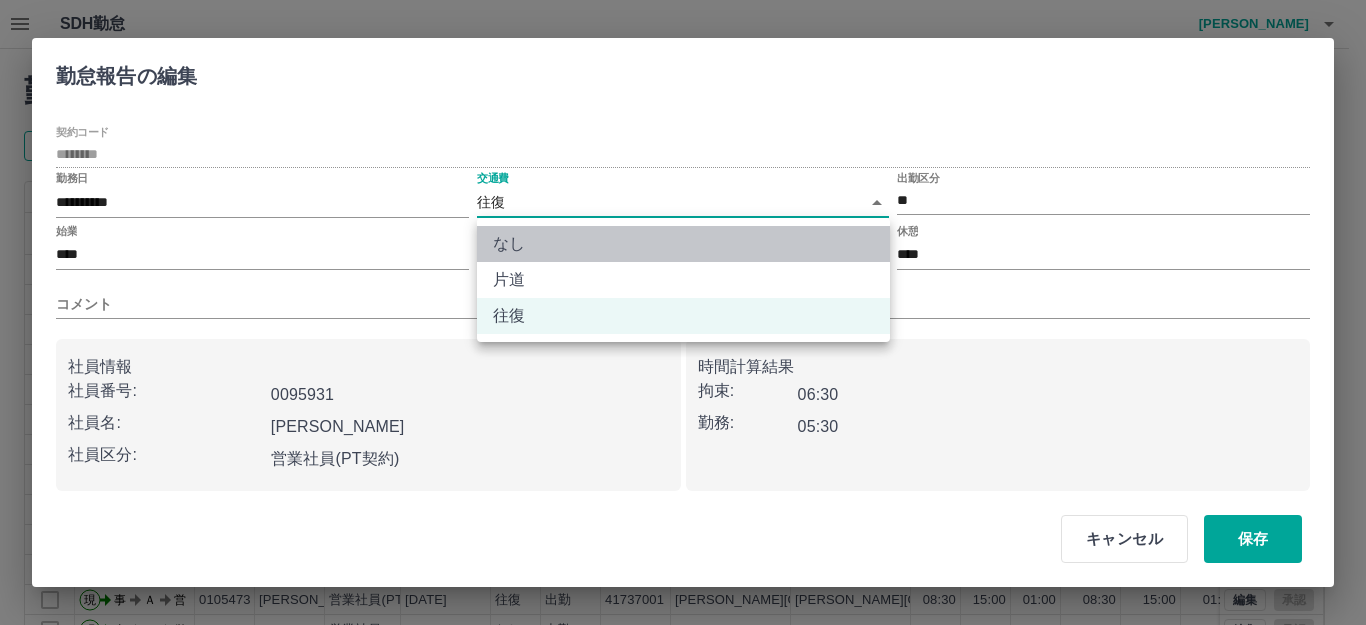 drag, startPoint x: 793, startPoint y: 234, endPoint x: 1026, endPoint y: 448, distance: 316.36212 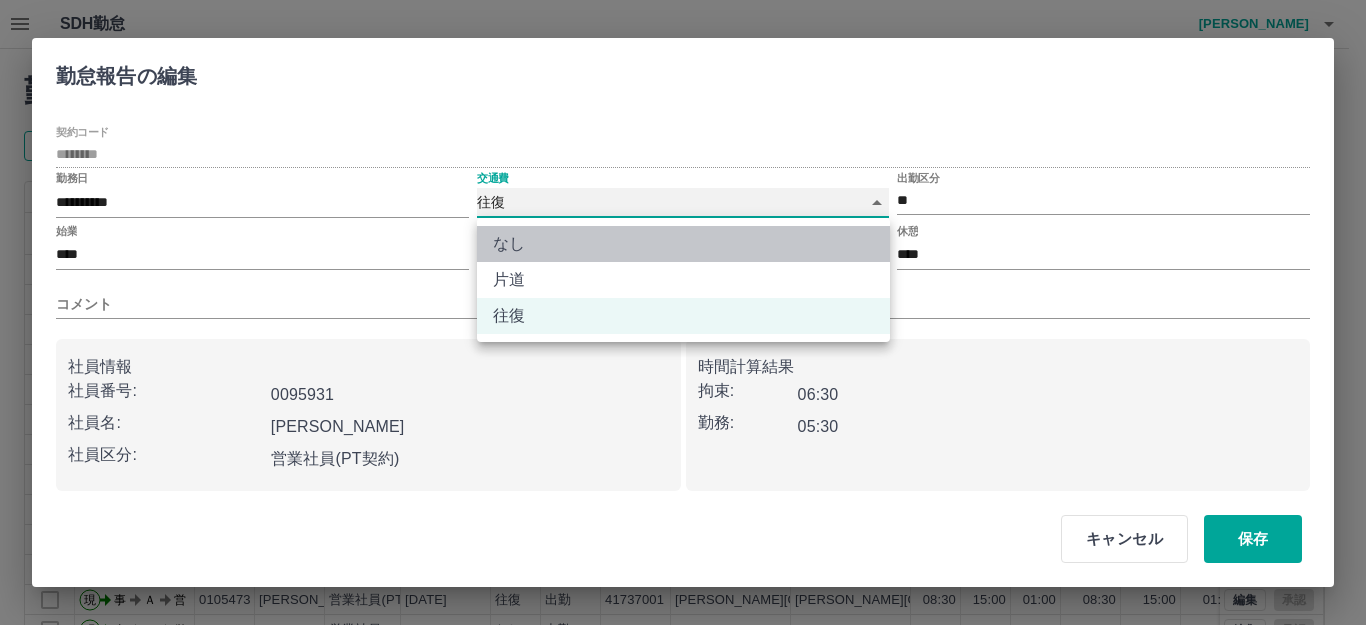 type on "****" 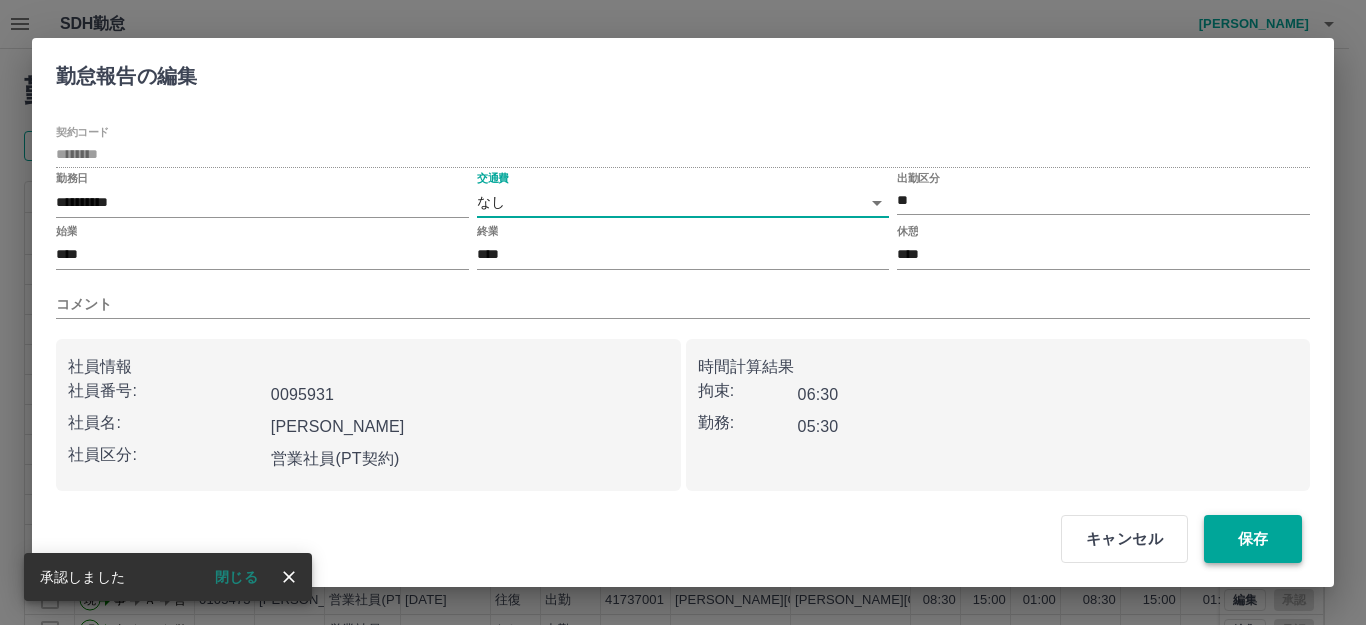 click on "保存" at bounding box center (1253, 539) 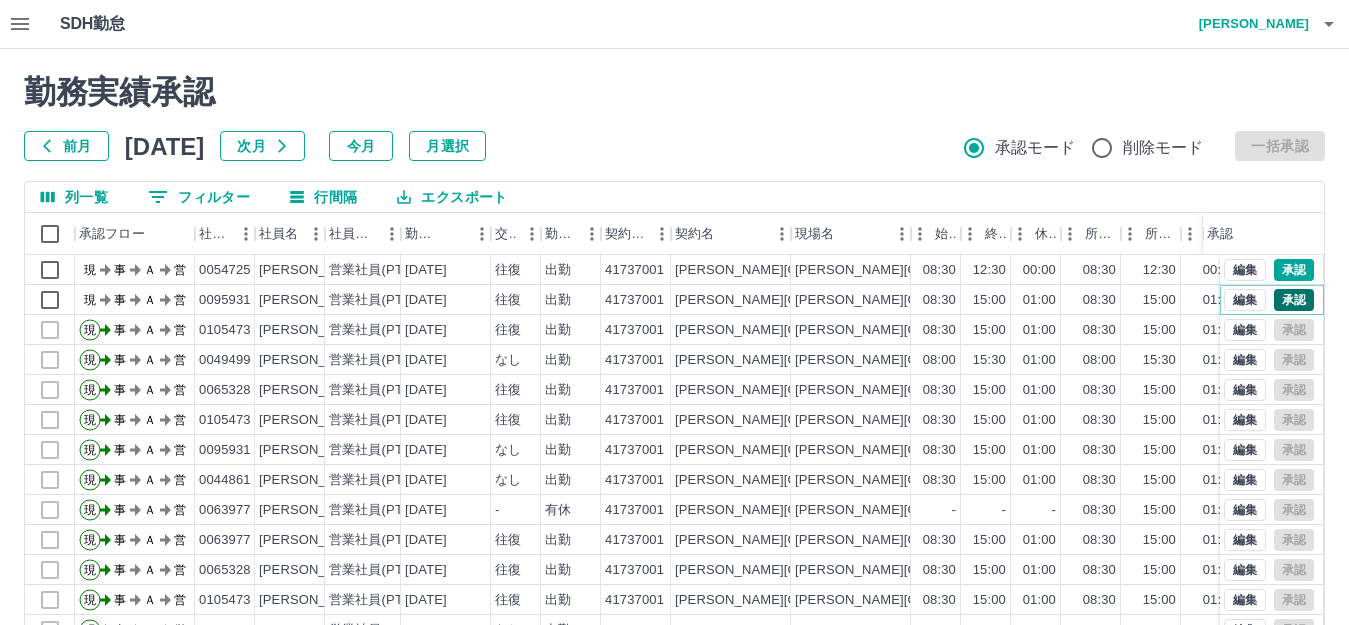 click on "承認" at bounding box center (1294, 300) 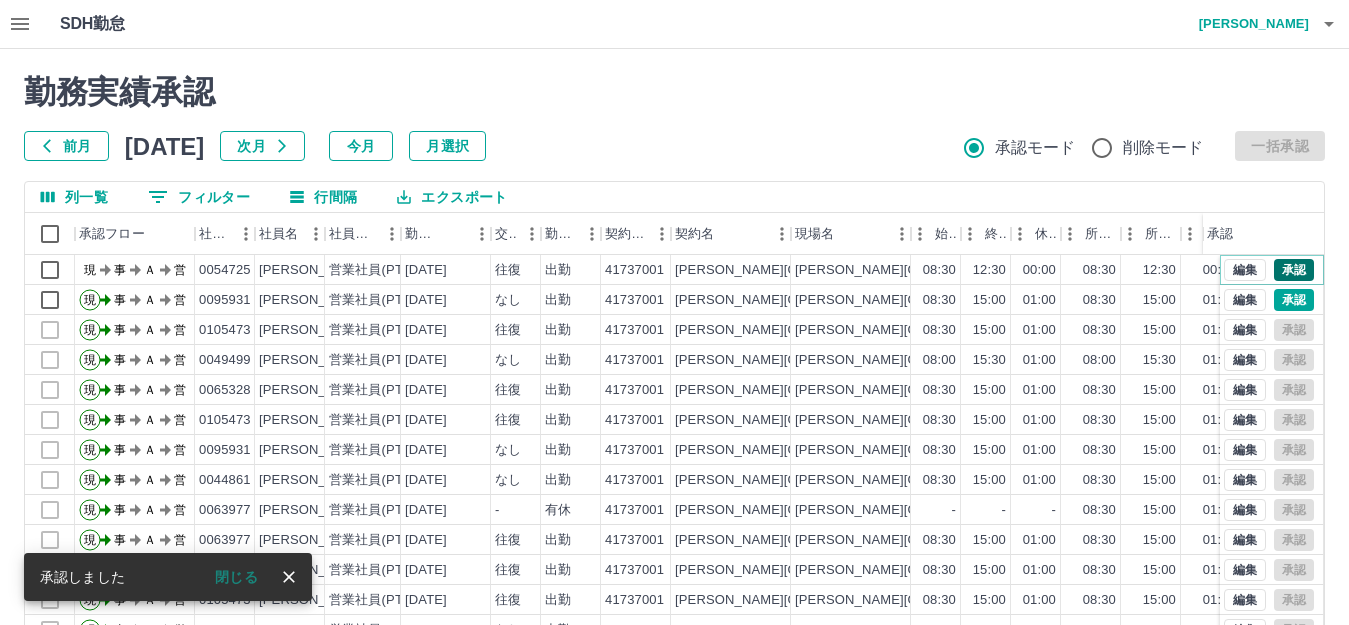 click on "承認" at bounding box center (1294, 270) 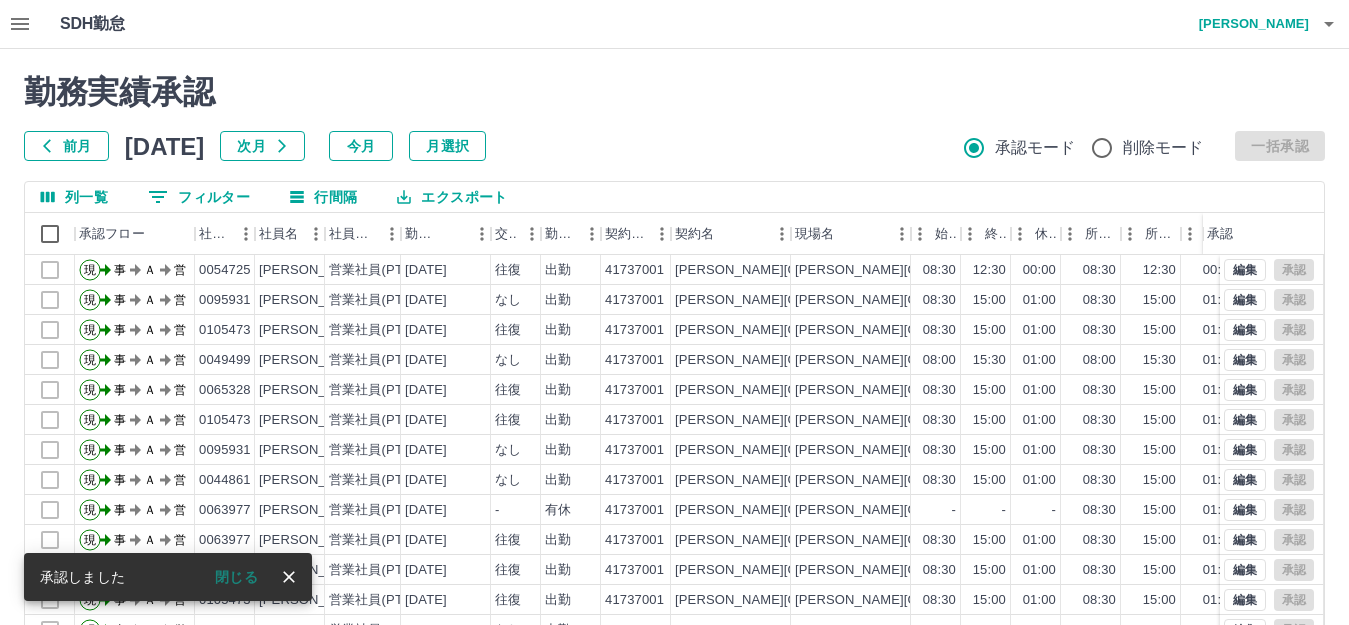 scroll, scrollTop: 104, scrollLeft: 0, axis: vertical 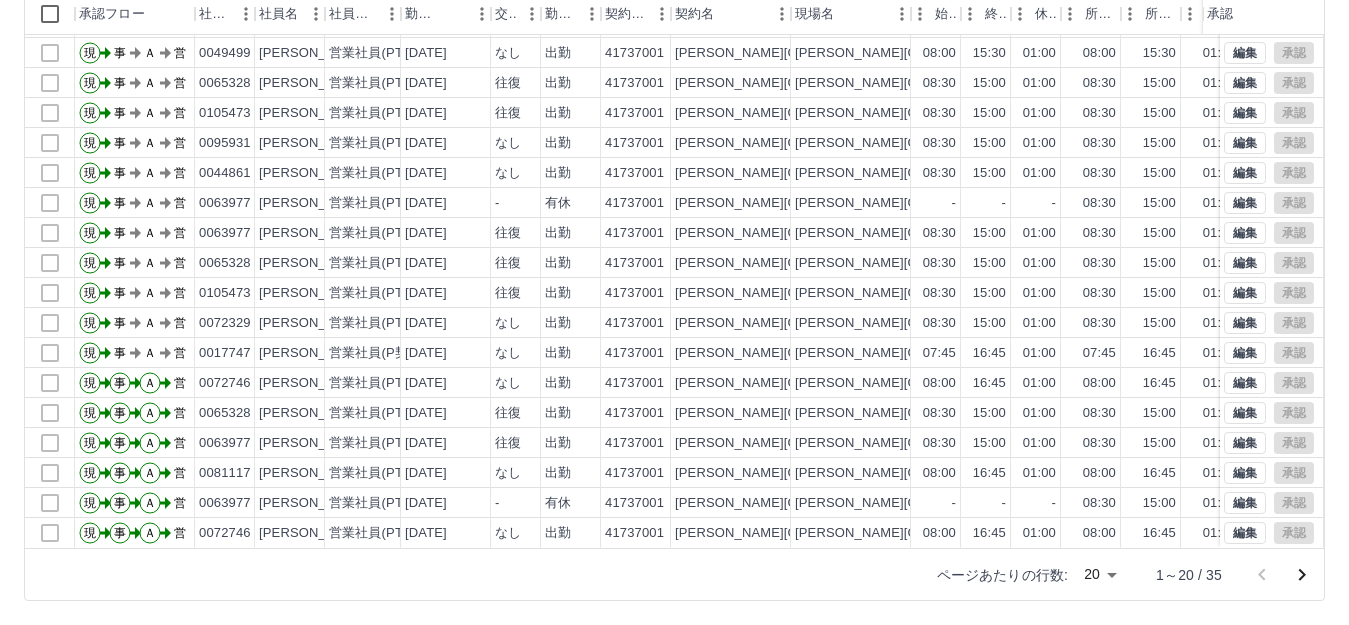 click 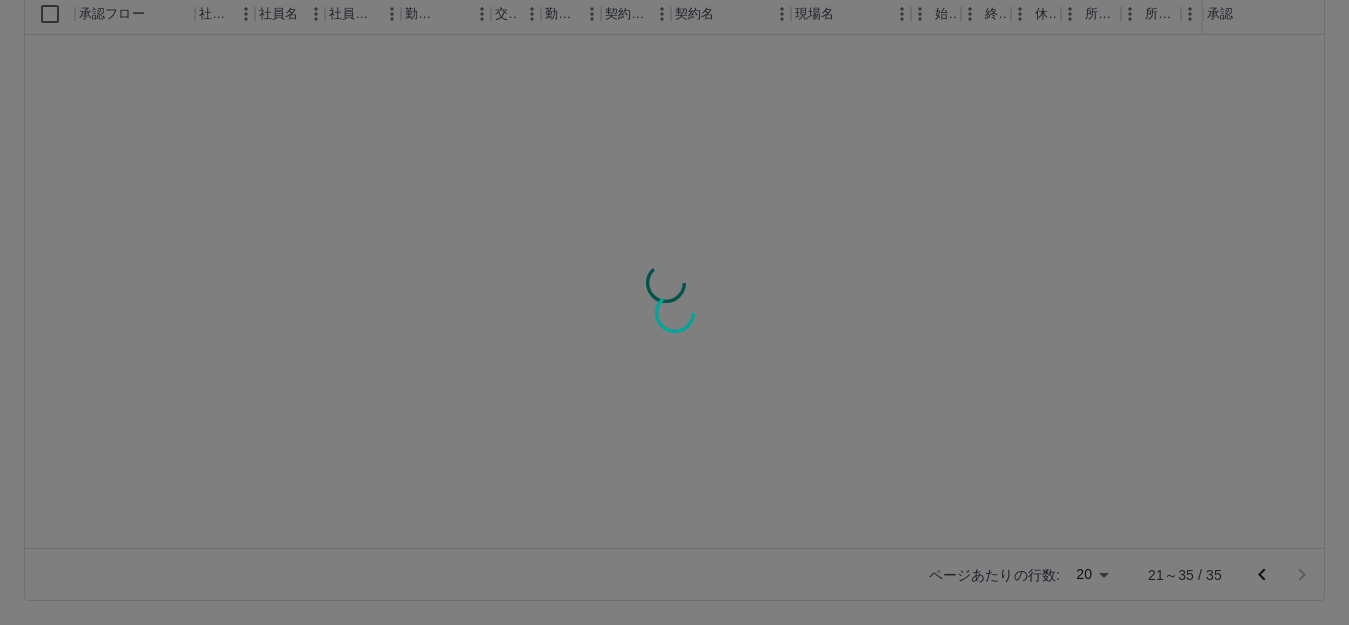 scroll, scrollTop: 0, scrollLeft: 0, axis: both 